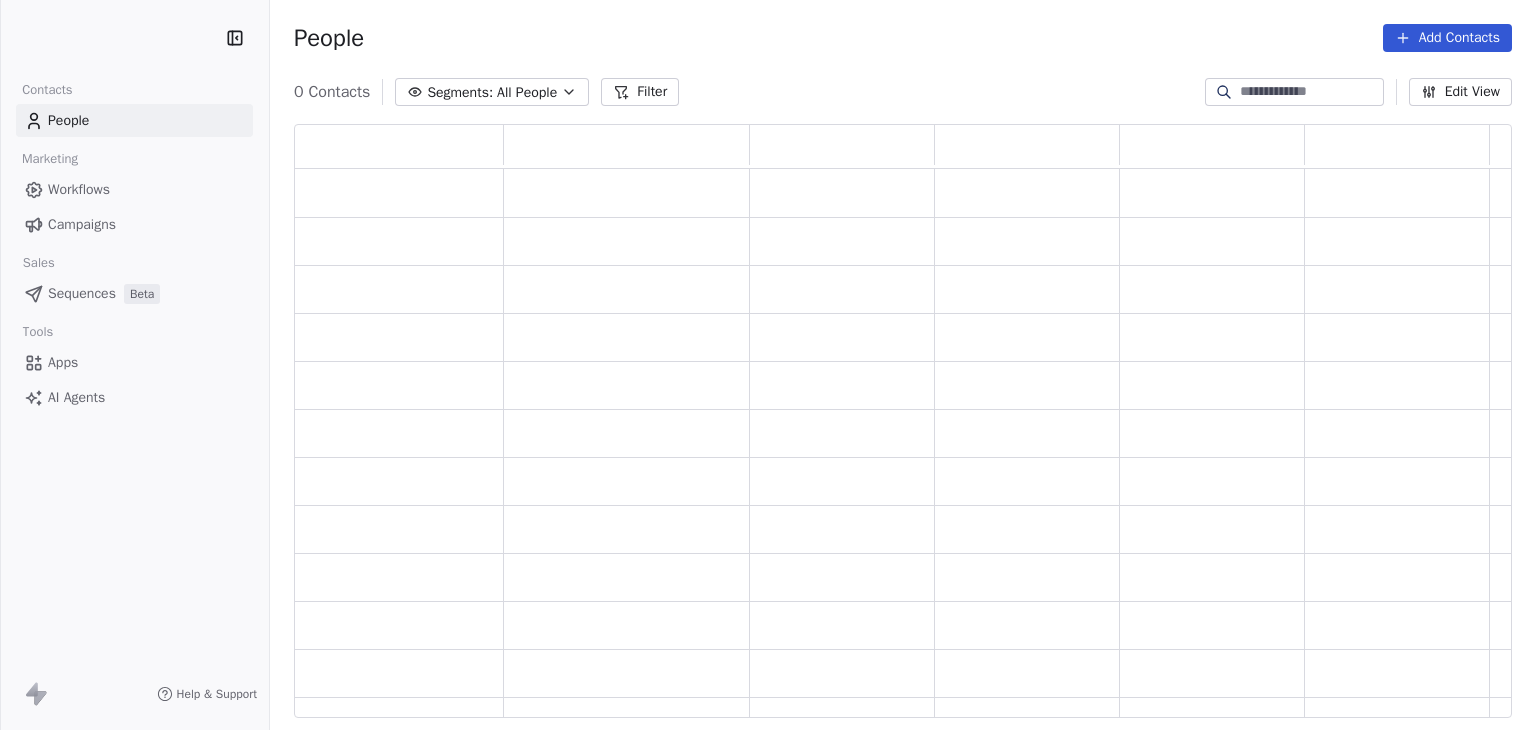 scroll, scrollTop: 0, scrollLeft: 0, axis: both 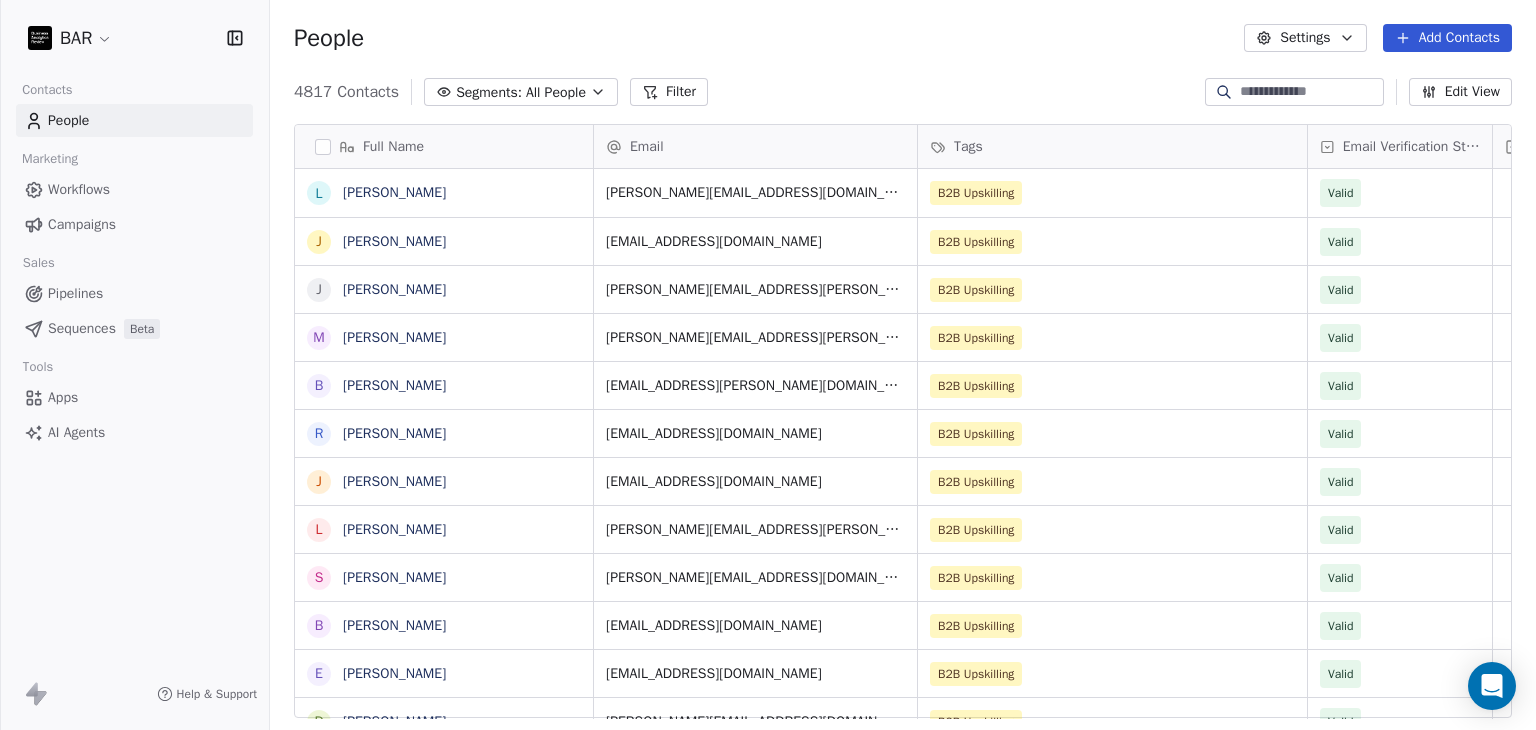 click on "4817 Contacts Segments: All People Filter  Edit View" at bounding box center (903, 92) 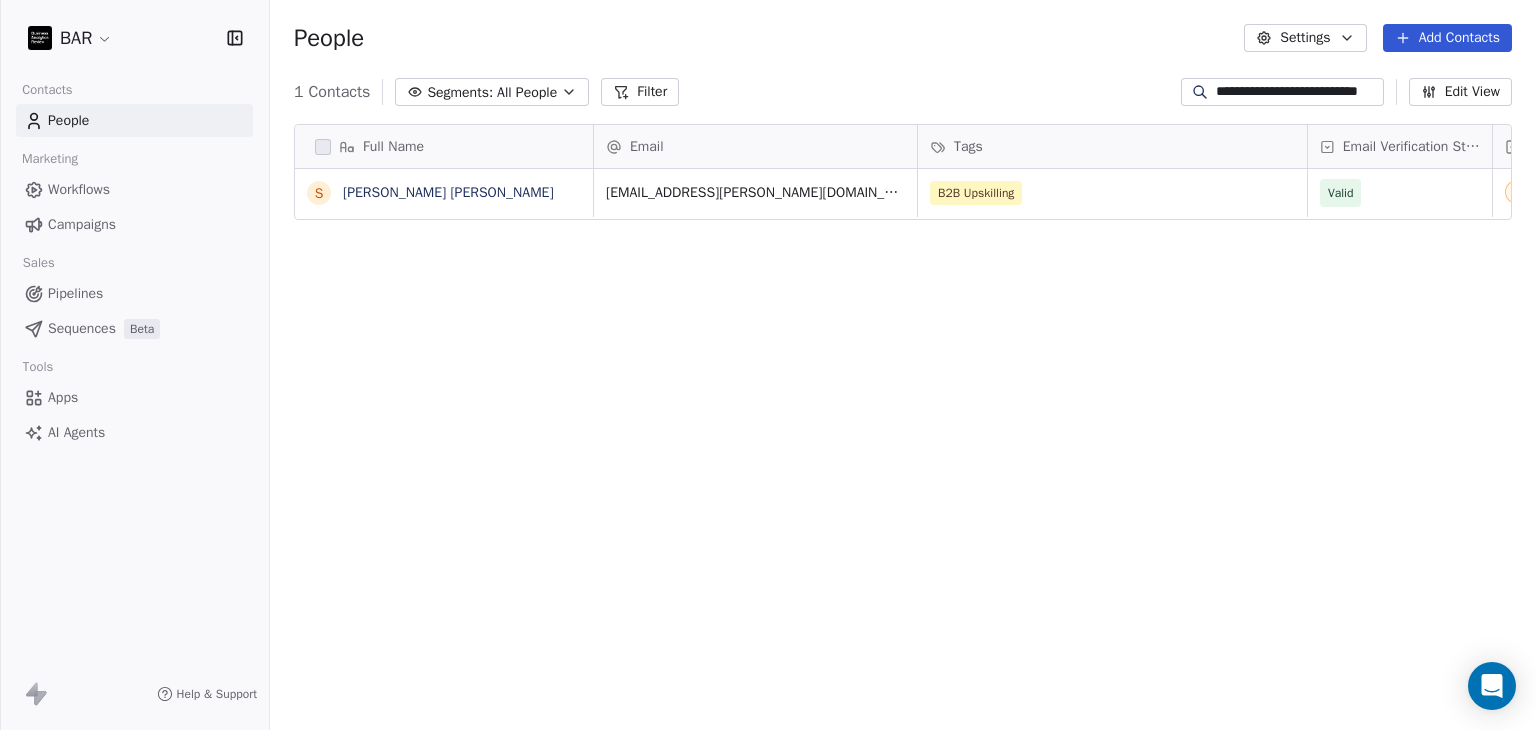type on "**********" 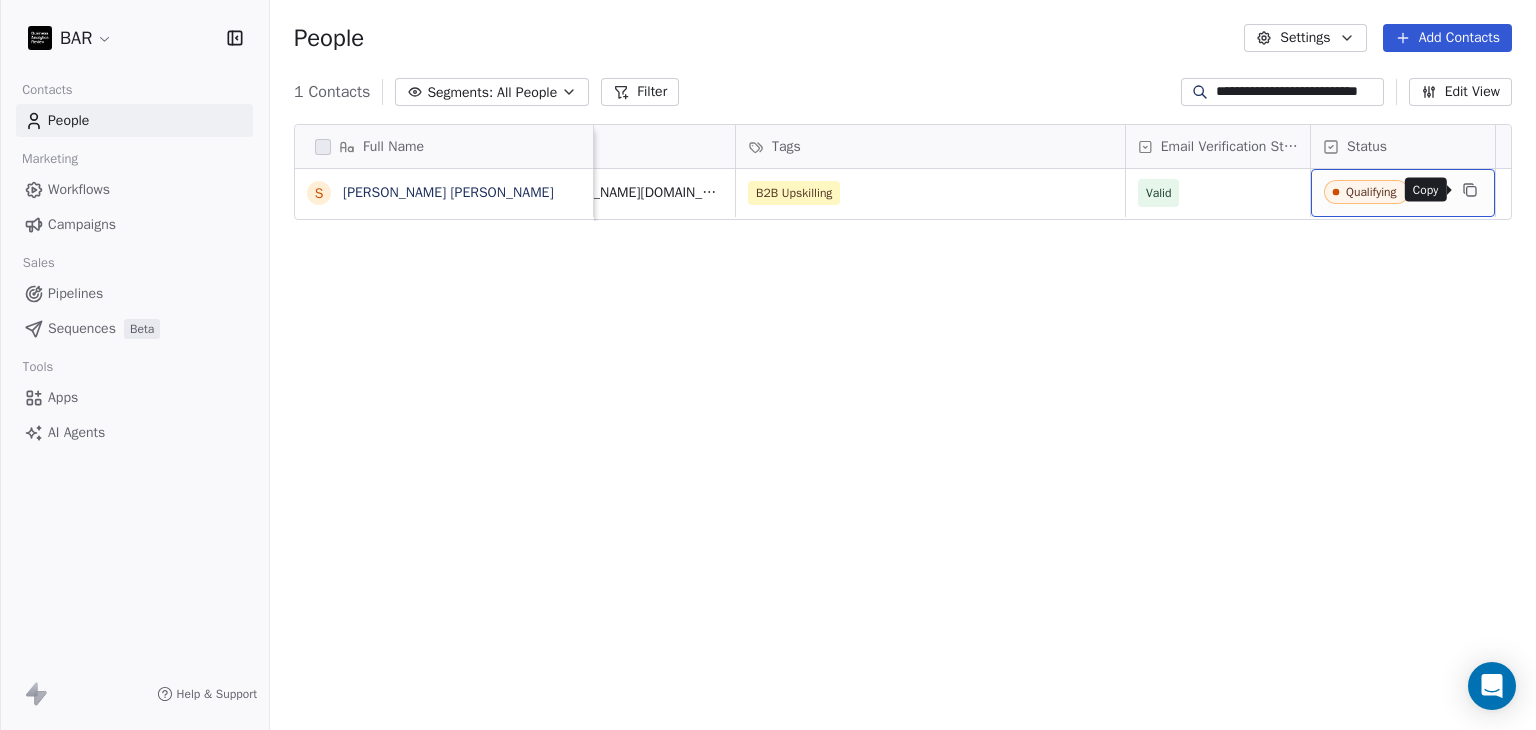 click 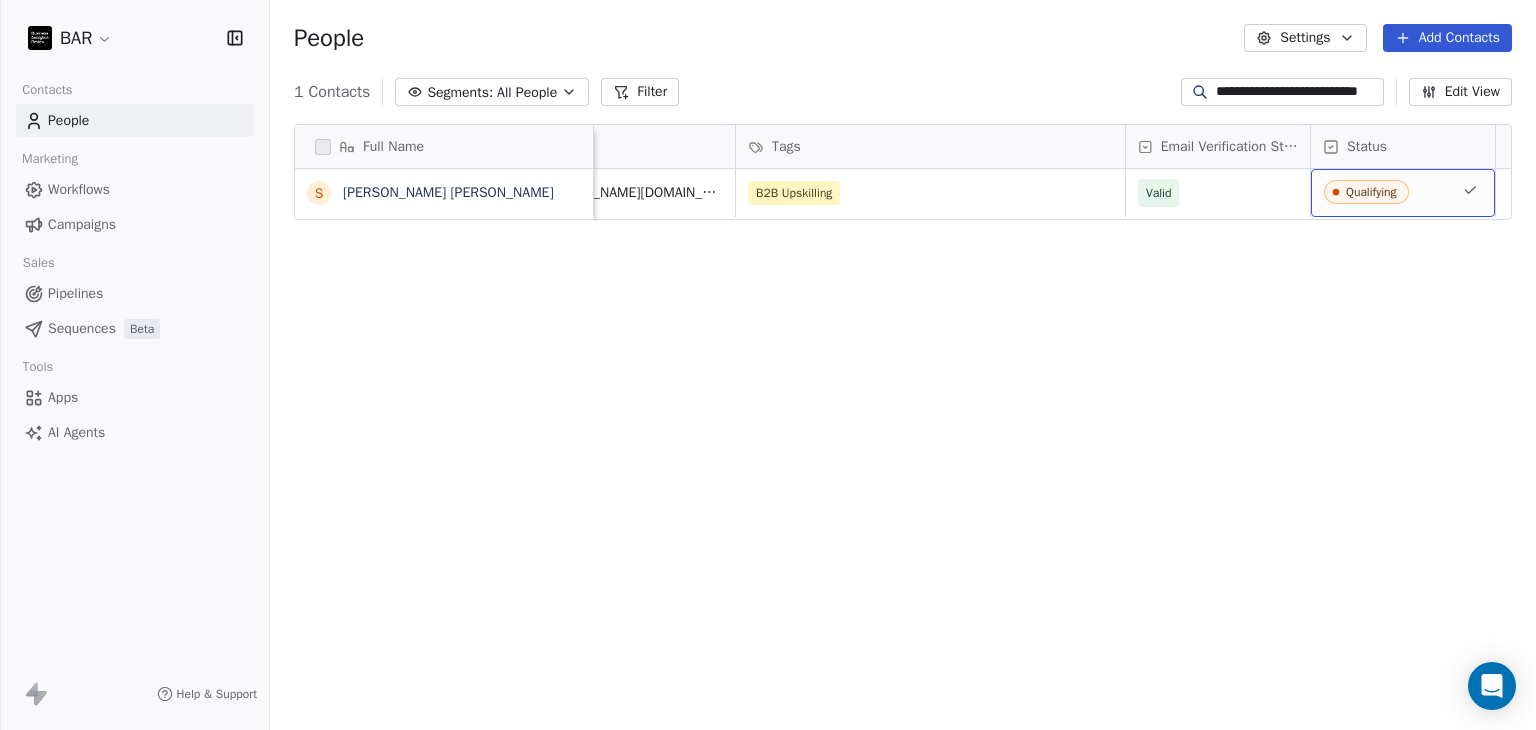 click on "Qualifying" at bounding box center [1385, 193] 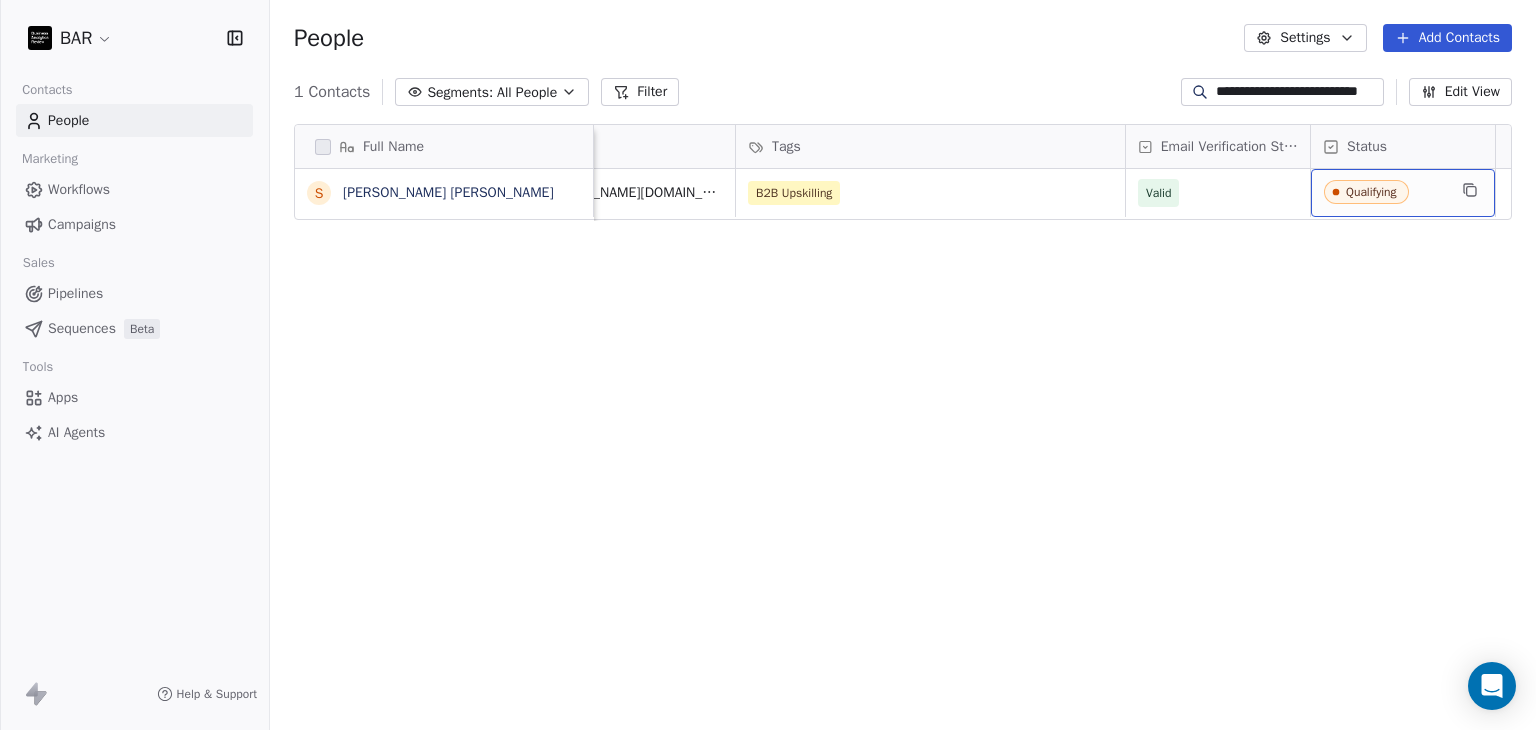 click on "Qualifying" at bounding box center [1371, 192] 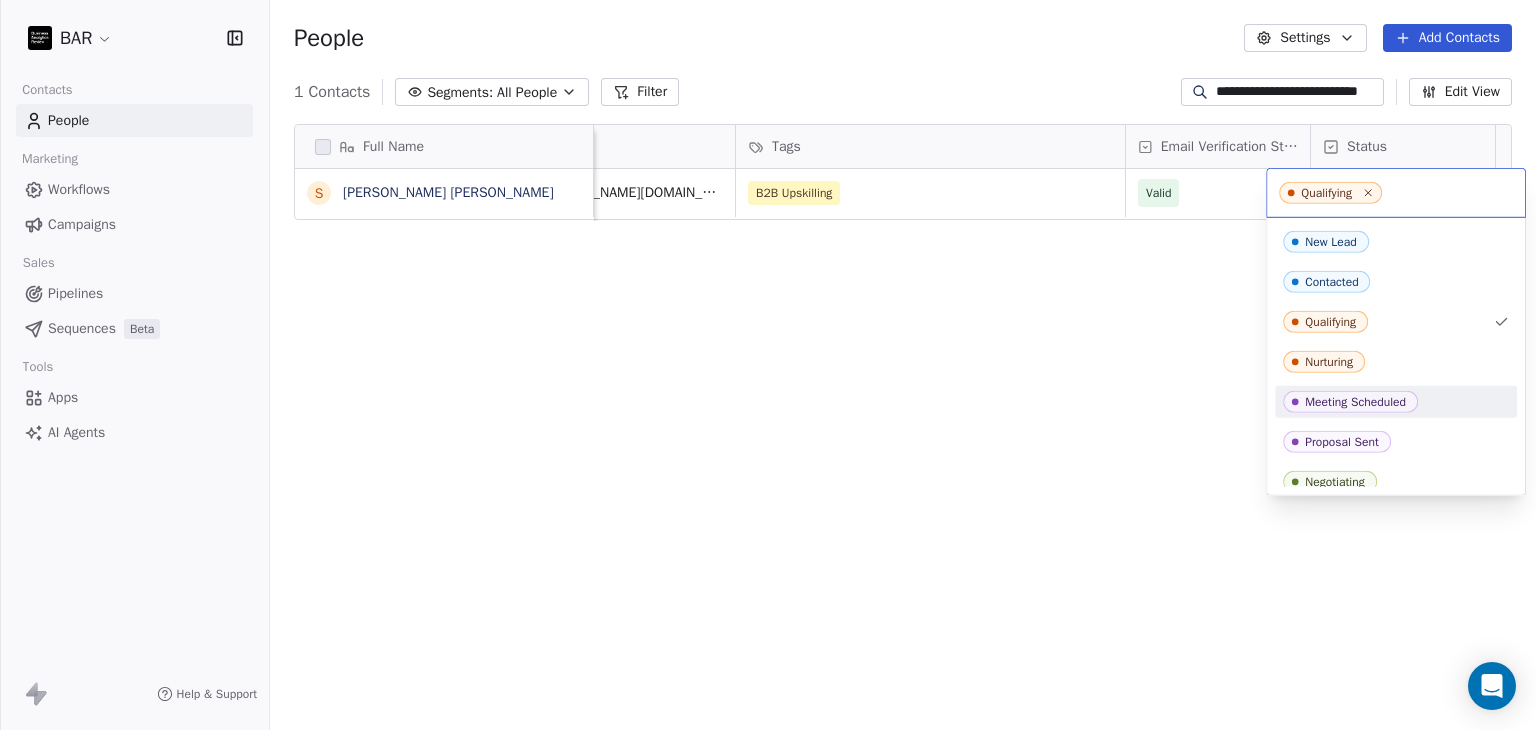 click on "Meeting Scheduled" at bounding box center [1350, 402] 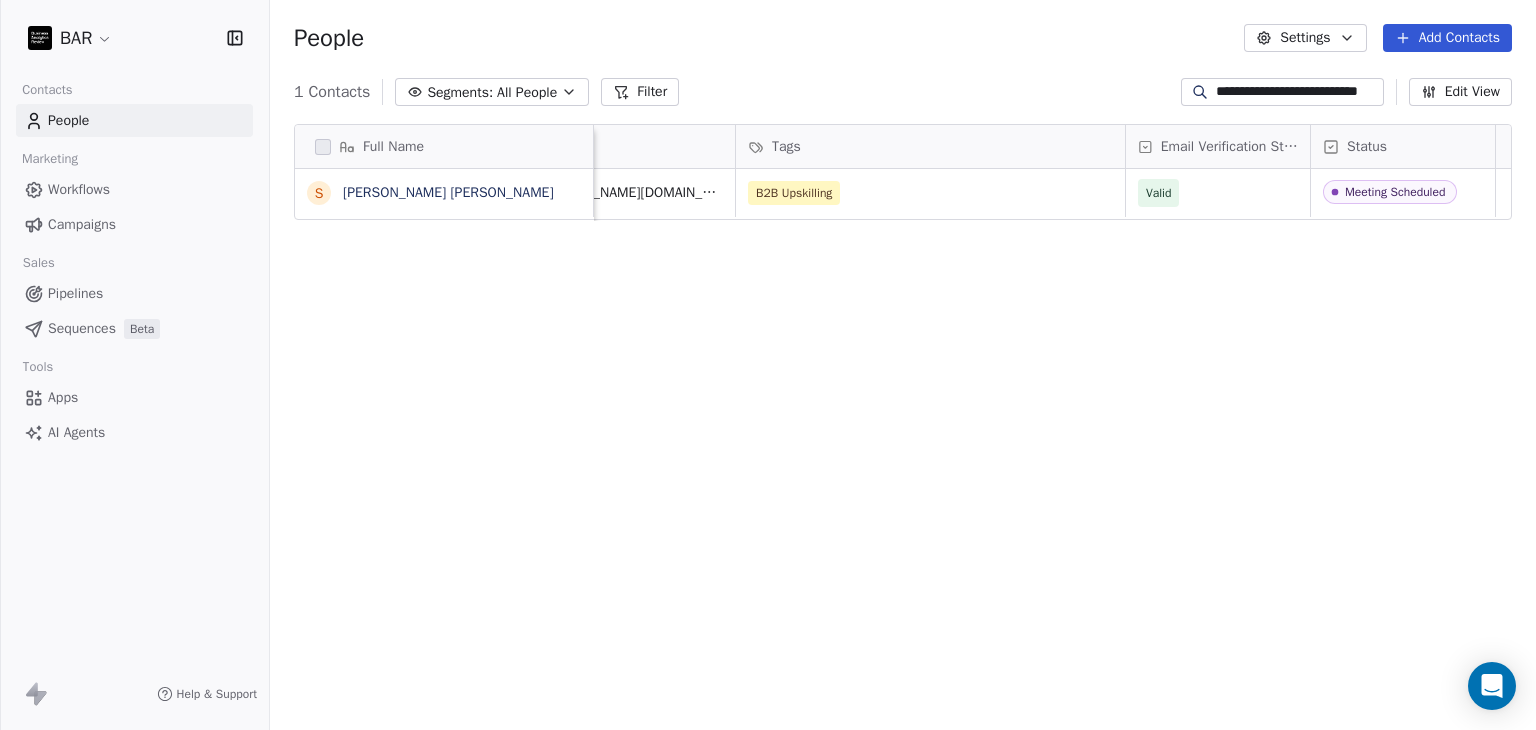 click on "Full Name S [PERSON_NAME] [PERSON_NAME] Email Tags Email Verification Status Status [EMAIL_ADDRESS][PERSON_NAME][DOMAIN_NAME] B2B Upskilling Valid Meeting Scheduled
To pick up a draggable item, press the space bar.
While dragging, use the arrow keys to move the item.
Press space again to drop the item in its new position, or press escape to cancel." at bounding box center (903, 429) 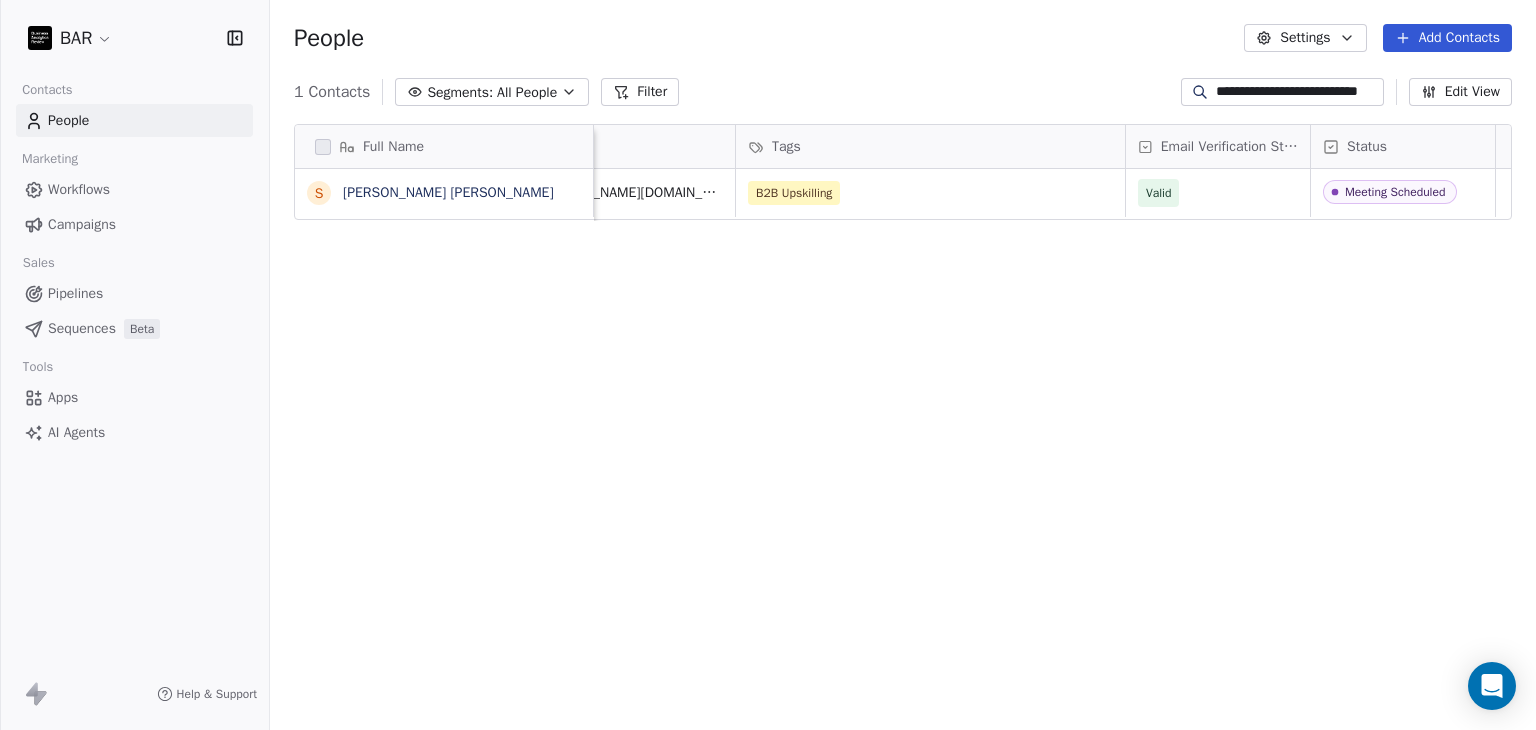 click on "Full Name S [PERSON_NAME] [PERSON_NAME] Email Tags Email Verification Status Status [EMAIL_ADDRESS][PERSON_NAME][DOMAIN_NAME] B2B Upskilling Valid Meeting Scheduled
To pick up a draggable item, press the space bar.
While dragging, use the arrow keys to move the item.
Press space again to drop the item in its new position, or press escape to cancel." at bounding box center [903, 429] 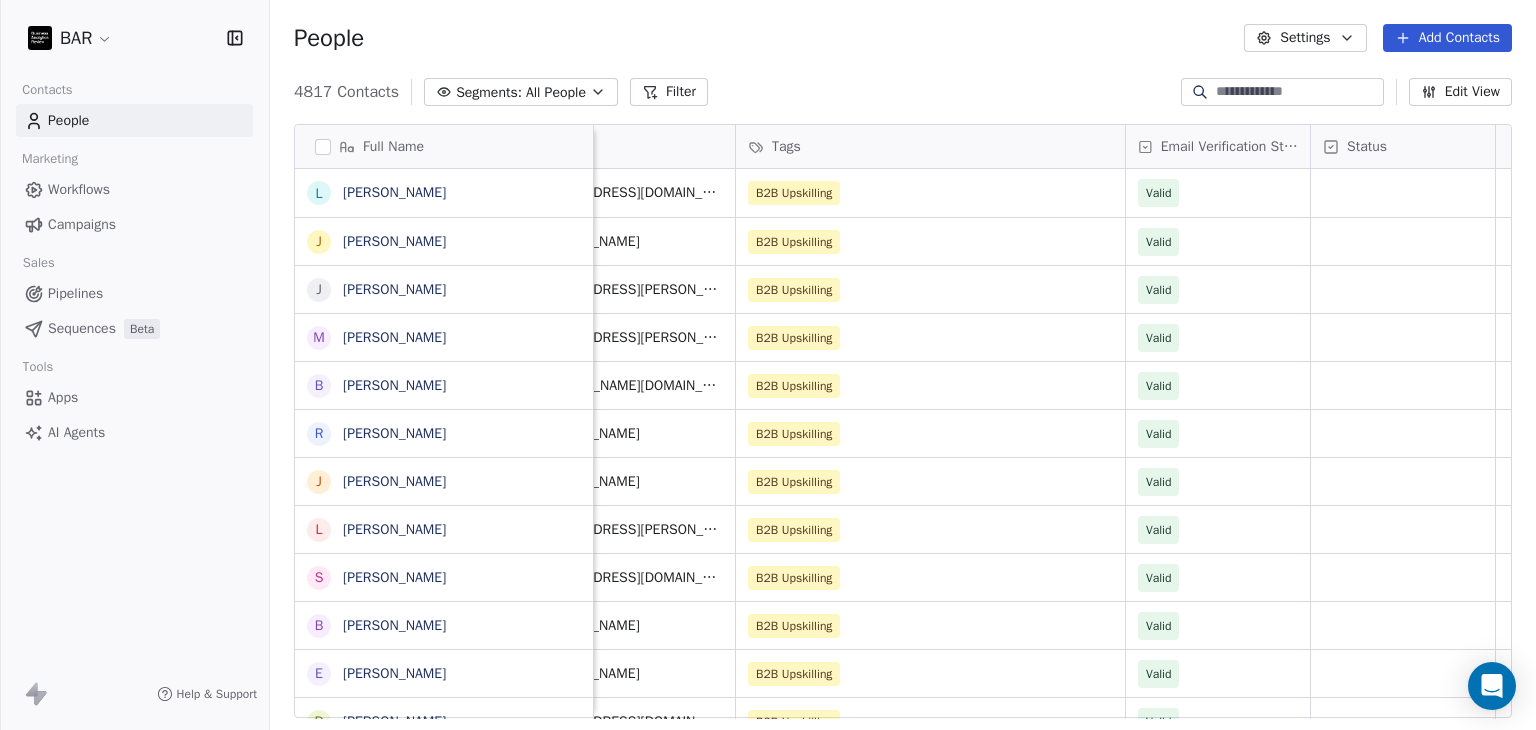 paste on "**********" 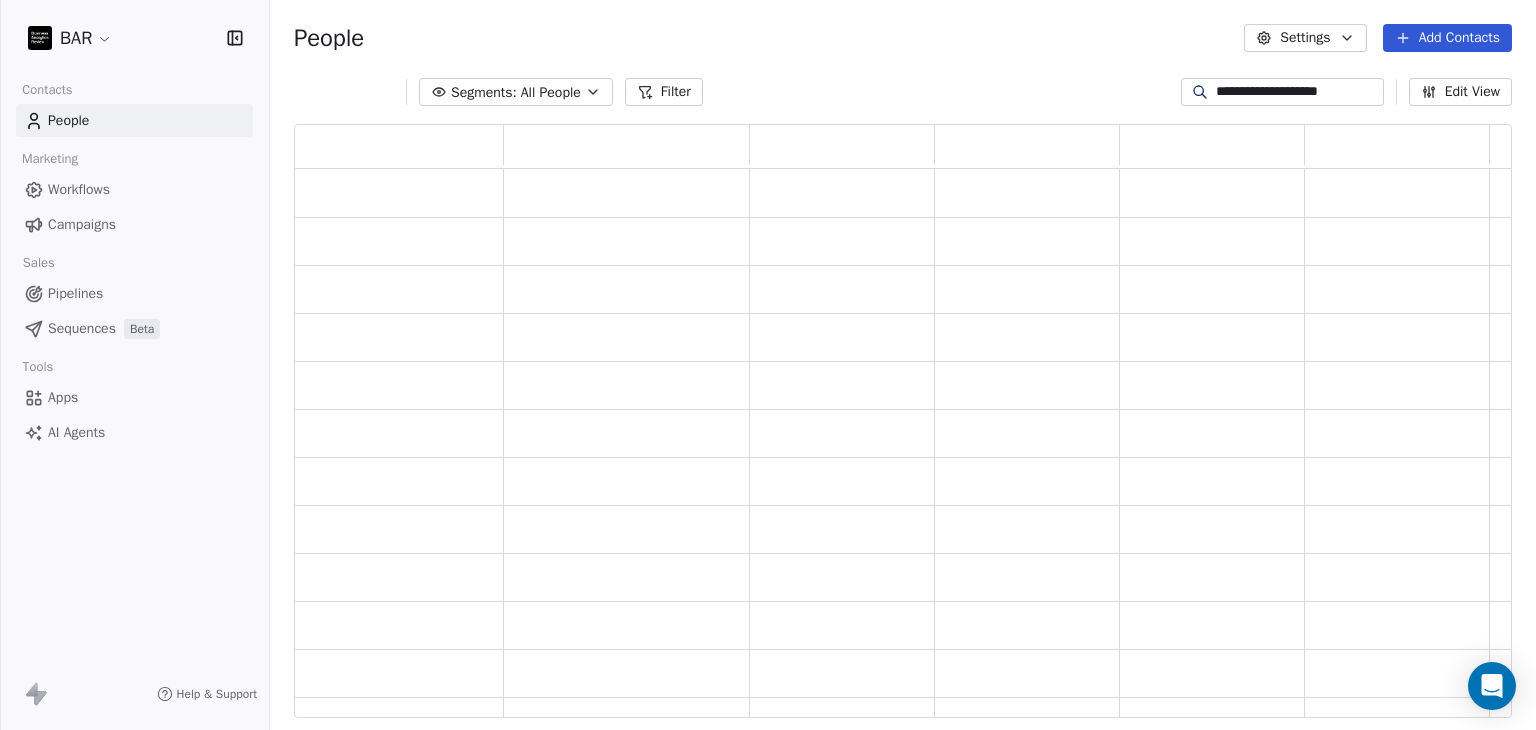 scroll, scrollTop: 16, scrollLeft: 16, axis: both 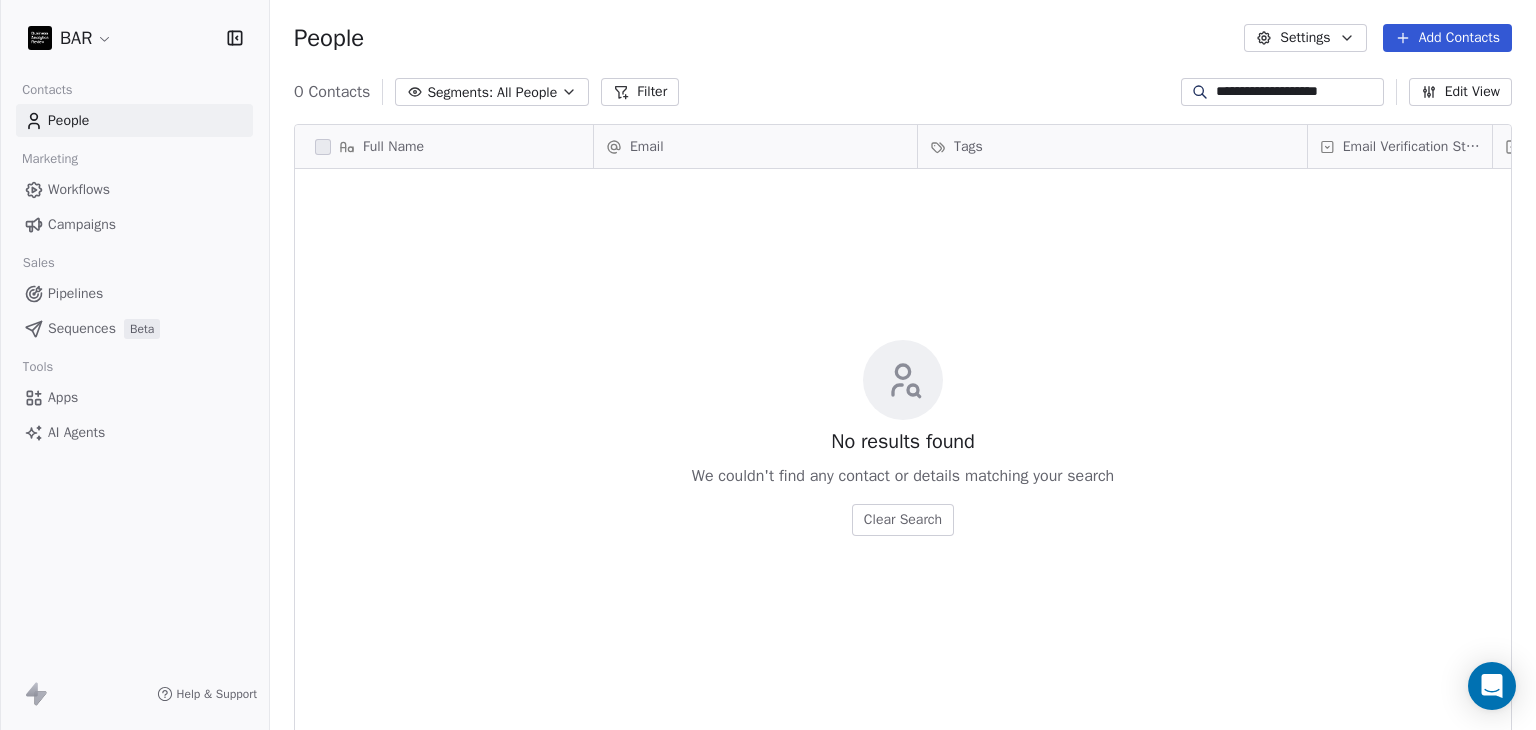 click on "**********" at bounding box center [1297, 92] 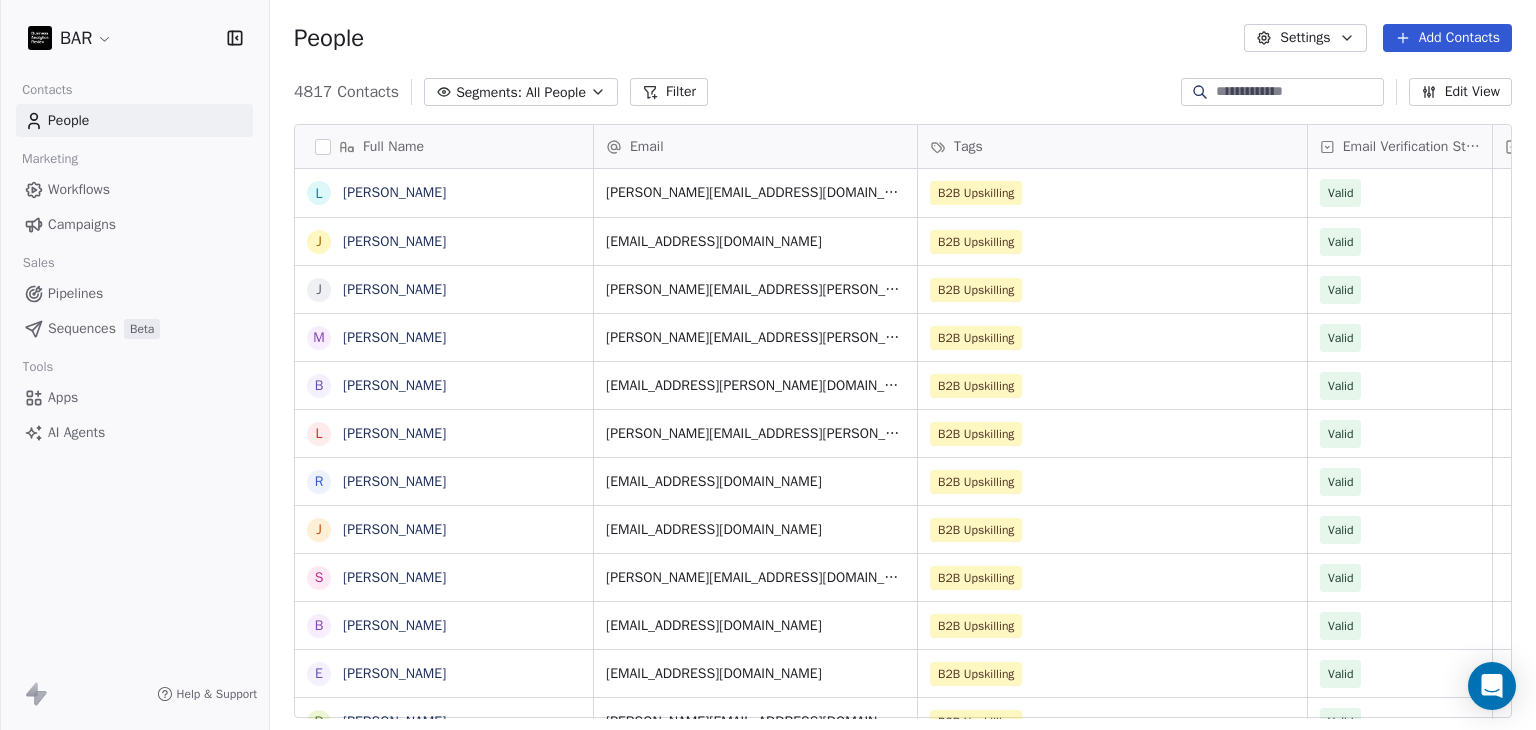 click on "Add Contacts" at bounding box center (1447, 38) 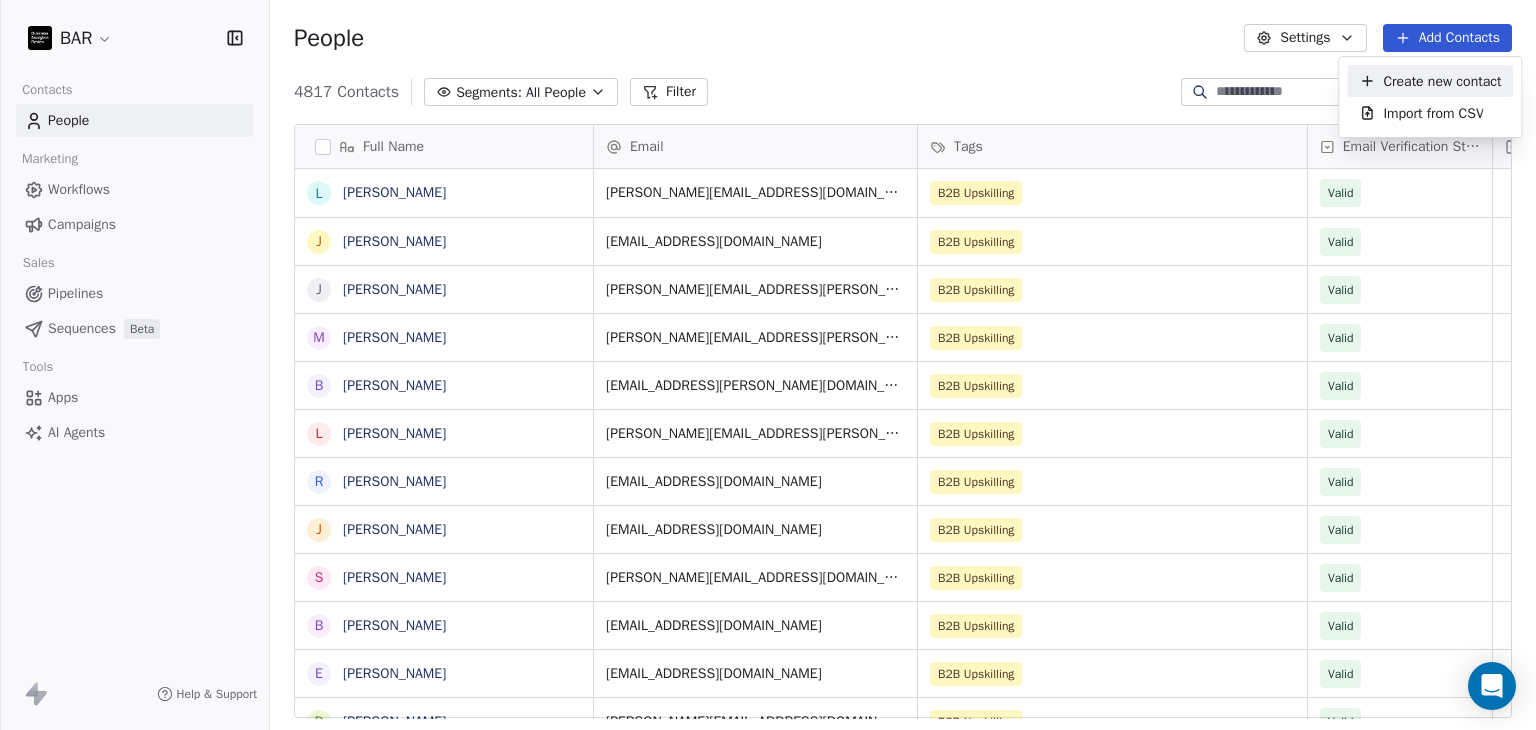 drag, startPoint x: 1435, startPoint y: 92, endPoint x: 980, endPoint y: 143, distance: 457.84933 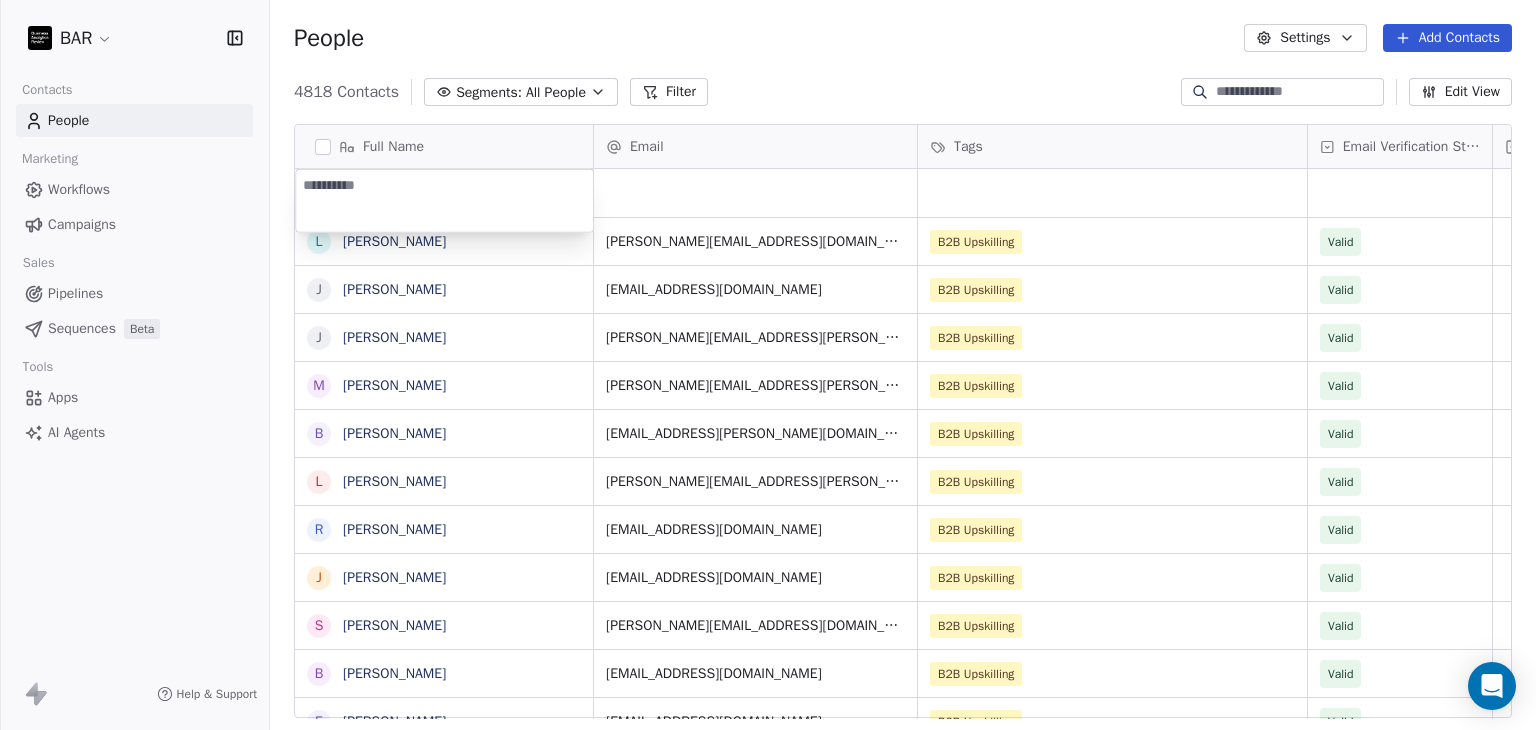 type on "**********" 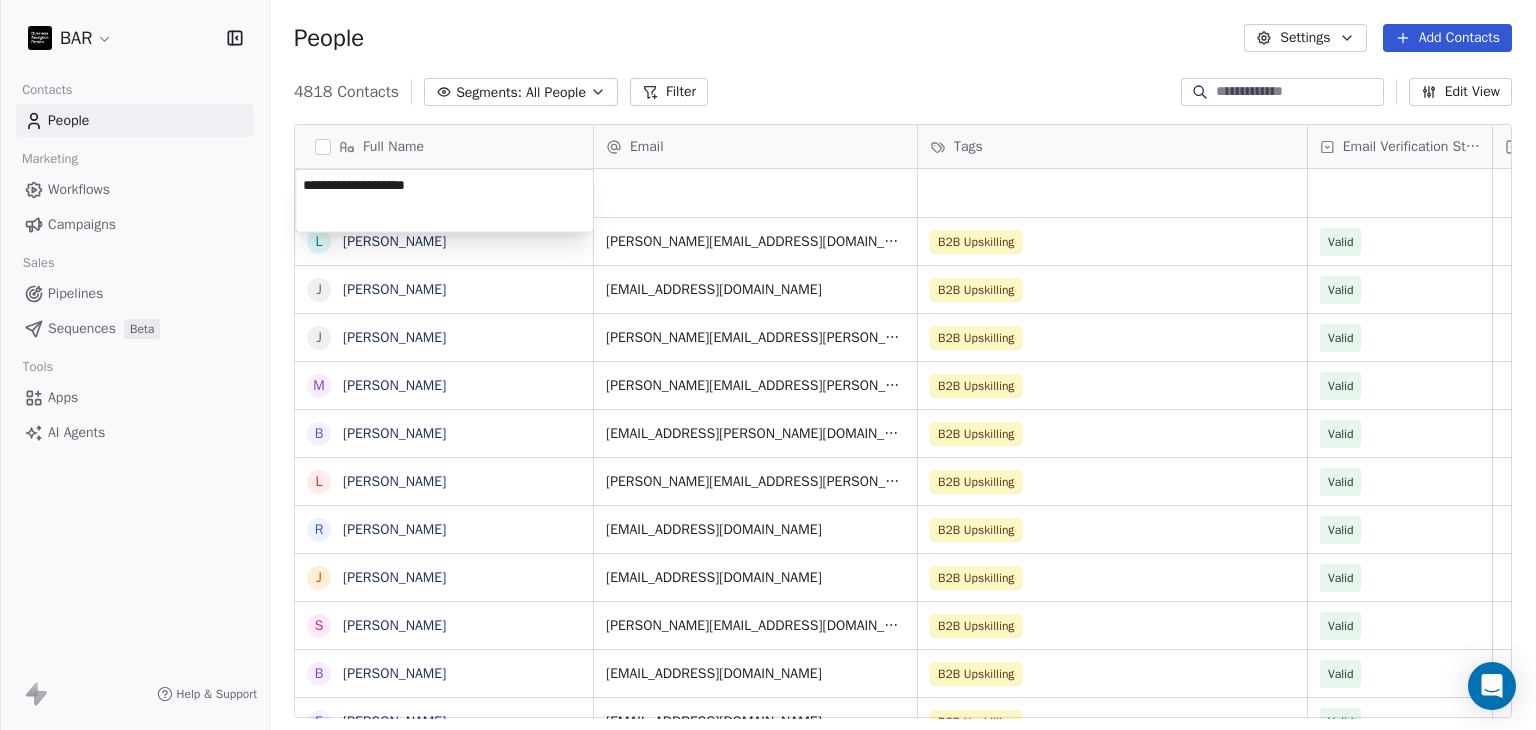 click on "BAR Contacts People Marketing Workflows Campaigns Sales Pipelines Sequences Beta Tools Apps AI Agents Help & Support People Settings  Add Contacts 4818 Contacts Segments: All People Filter  Edit View Tag Add to Sequence Full Name L [PERSON_NAME] J [PERSON_NAME] J [PERSON_NAME] M [PERSON_NAME] B [PERSON_NAME] L [PERSON_NAME] R [PERSON_NAME] J [PERSON_NAME] S [PERSON_NAME] B [PERSON_NAME] E [PERSON_NAME] D [PERSON_NAME] E [PERSON_NAME] A [PERSON_NAME] S [PERSON_NAME] D [PERSON_NAME] A [PERSON_NAME] S [PERSON_NAME] P [PERSON_NAME] K [PERSON_NAME] M [PERSON_NAME] M [PERSON_NAME] M [PERSON_NAME] L [PERSON_NAME] C [PERSON_NAME] A [PERSON_NAME] K [PERSON_NAME] G [PERSON_NAME] C [PERSON_NAME] S [PERSON_NAME] J [PERSON_NAME] Email Tags Email Verification Status Status [EMAIL_ADDRESS][DOMAIN_NAME] B2B Upskilling Valid [EMAIL_ADDRESS][DOMAIN_NAME] B2B Upskilling [PERSON_NAME] [PERSON_NAME][EMAIL_ADDRESS][PERSON_NAME][DOMAIN_NAME] B2B Upskilling [PERSON_NAME] [PERSON_NAME][EMAIL_ADDRESS][PERSON_NAME][DOMAIN_NAME] B2B Upskilling Valid [EMAIL_ADDRESS][PERSON_NAME][DOMAIN_NAME] B2B Upskilling [PERSON_NAME] [PERSON_NAME][EMAIL_ADDRESS][PERSON_NAME][DOMAIN_NAME] B2B Upskilling" at bounding box center [768, 365] 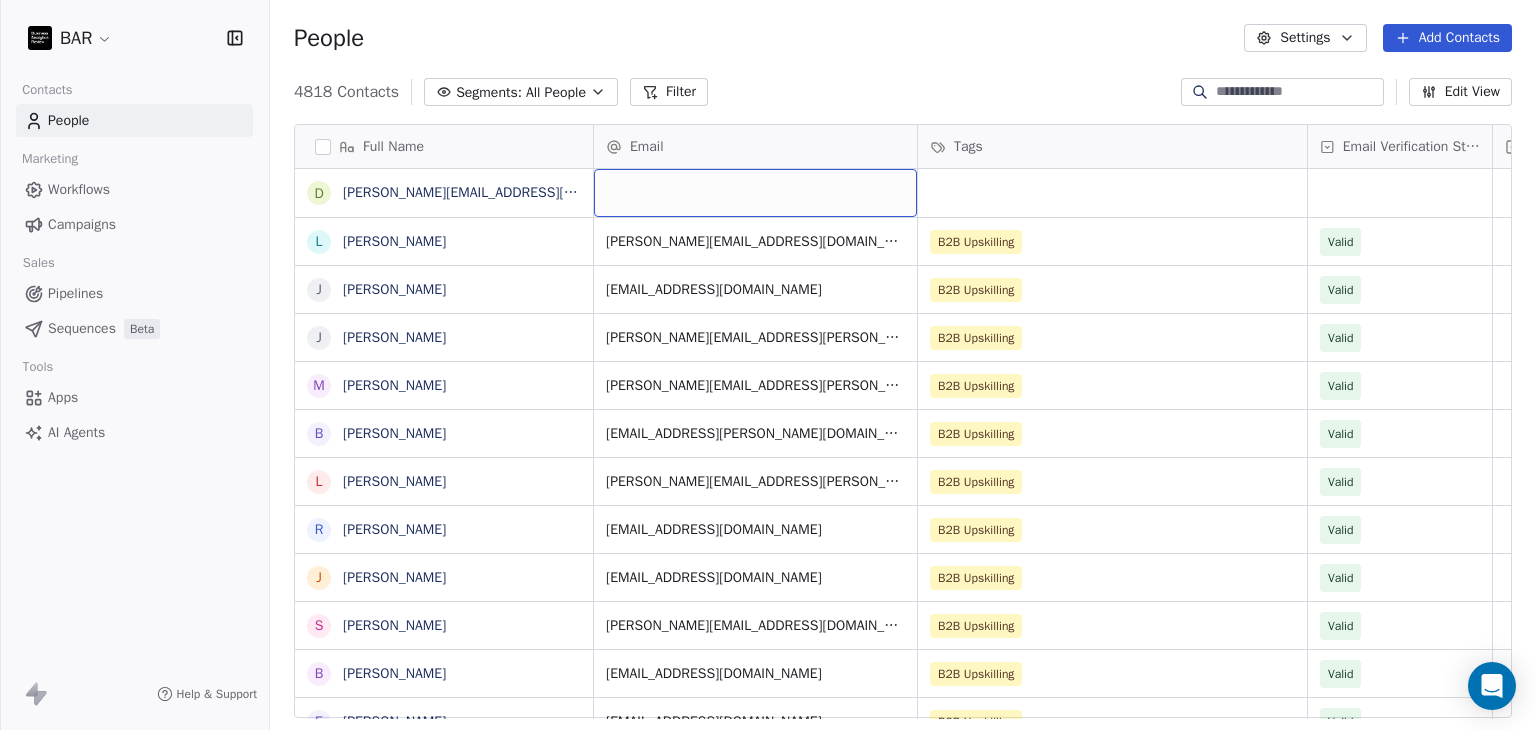click at bounding box center [755, 193] 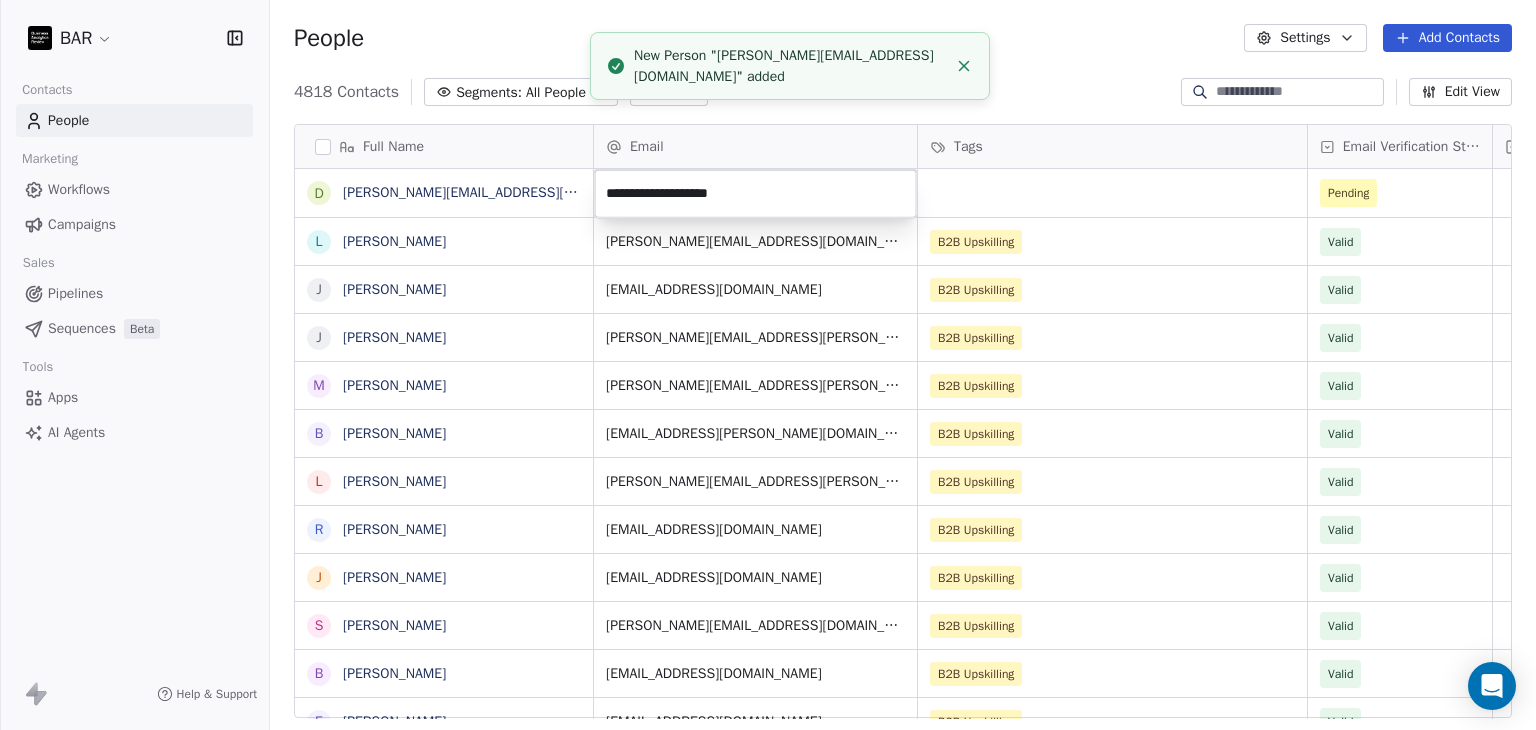click on "BAR Contacts People Marketing Workflows Campaigns Sales Pipelines Sequences Beta Tools Apps AI Agents Help & Support People Settings  Add Contacts 4818 Contacts Segments: All People Filter  Edit View Tag Add to Sequence Full Name d [PERSON_NAME][EMAIL_ADDRESS][DOMAIN_NAME] L [PERSON_NAME] J [PERSON_NAME] J [PERSON_NAME] M [PERSON_NAME] B [PERSON_NAME] L [PERSON_NAME] R [PERSON_NAME] J [PERSON_NAME] S [PERSON_NAME] B [PERSON_NAME] E [PERSON_NAME] D [PERSON_NAME] E [PERSON_NAME] A [PERSON_NAME] S [PERSON_NAME] D [PERSON_NAME] A [PERSON_NAME] S [PERSON_NAME] P [PERSON_NAME] K [PERSON_NAME] M [PERSON_NAME] M [PERSON_NAME] M [PERSON_NAME] L [PERSON_NAME] C [PERSON_NAME] A [PERSON_NAME] K [PERSON_NAME] G [PERSON_NAME] C [PERSON_NAME] S [PERSON_NAME] J [PERSON_NAME] Email Tags Email Verification Status Status Pending [PERSON_NAME][EMAIL_ADDRESS][DOMAIN_NAME] B2B Upskilling Valid [EMAIL_ADDRESS][DOMAIN_NAME] B2B Upskilling [PERSON_NAME] [PERSON_NAME][EMAIL_ADDRESS][PERSON_NAME][DOMAIN_NAME] B2B Upskilling Valid [PERSON_NAME][EMAIL_ADDRESS][PERSON_NAME][DOMAIN_NAME] B2B Upskilling Valid [EMAIL_ADDRESS][PERSON_NAME][DOMAIN_NAME] B2B Upskilling Valid Valid" at bounding box center (768, 365) 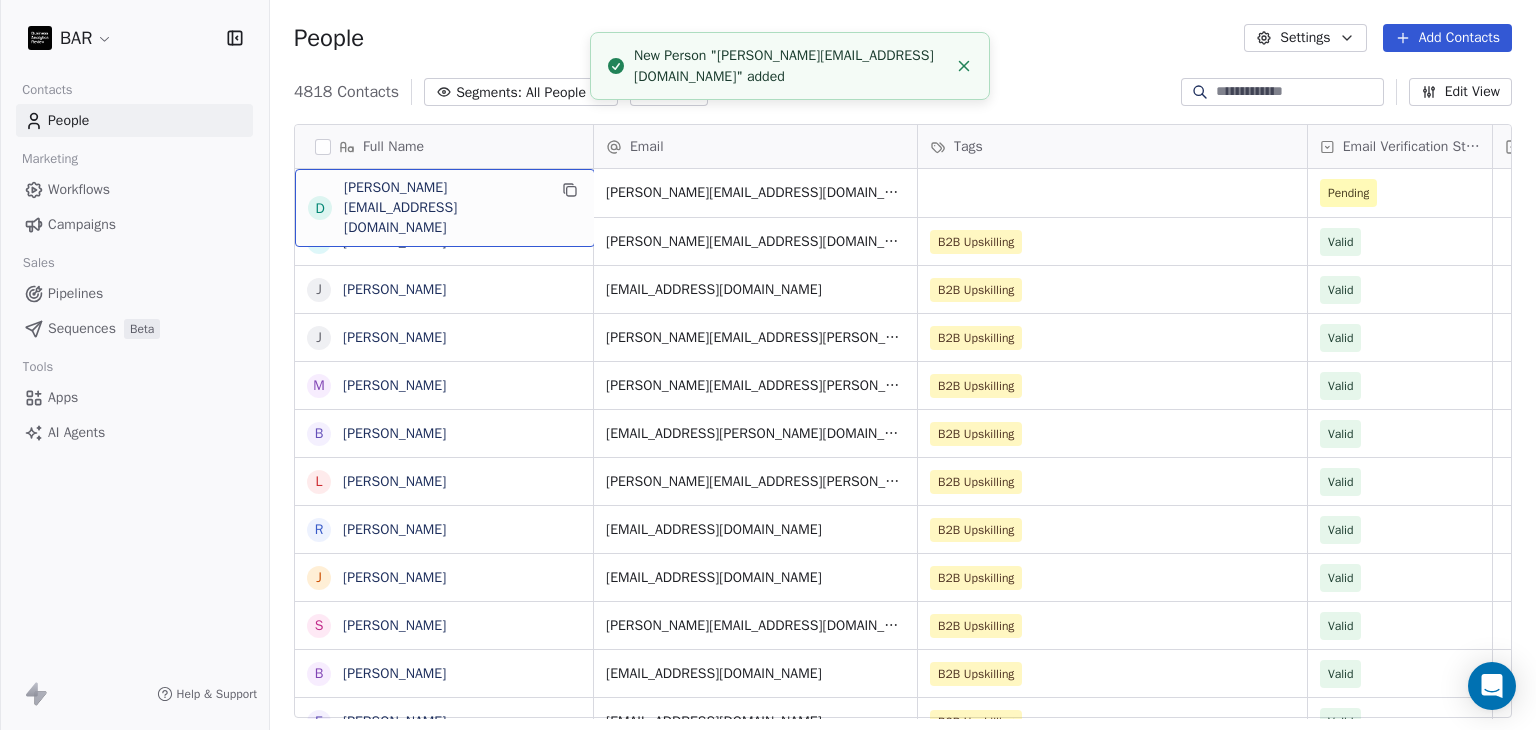 click on "d [PERSON_NAME][EMAIL_ADDRESS][DOMAIN_NAME]" at bounding box center [445, 208] 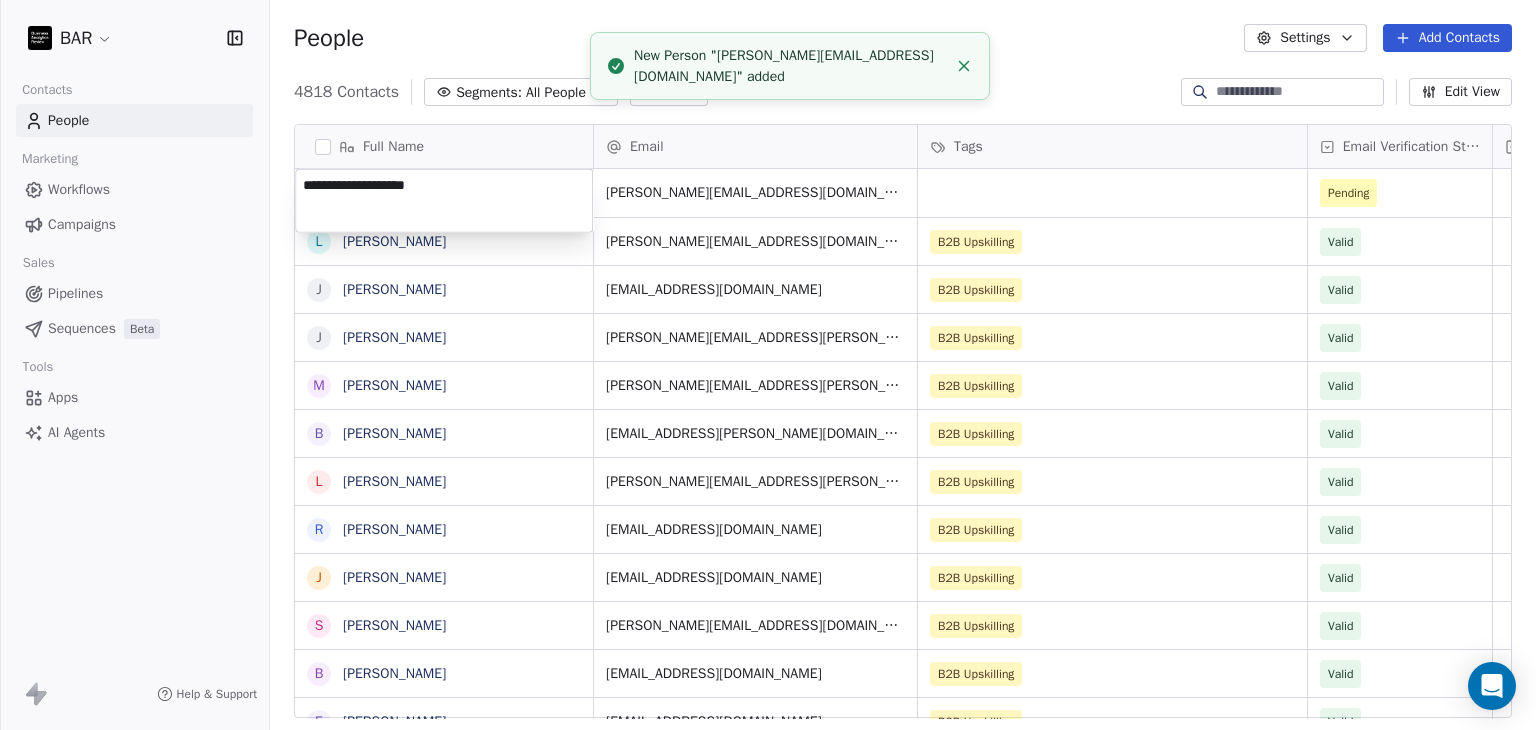 drag, startPoint x: 503, startPoint y: 197, endPoint x: 397, endPoint y: 209, distance: 106.677086 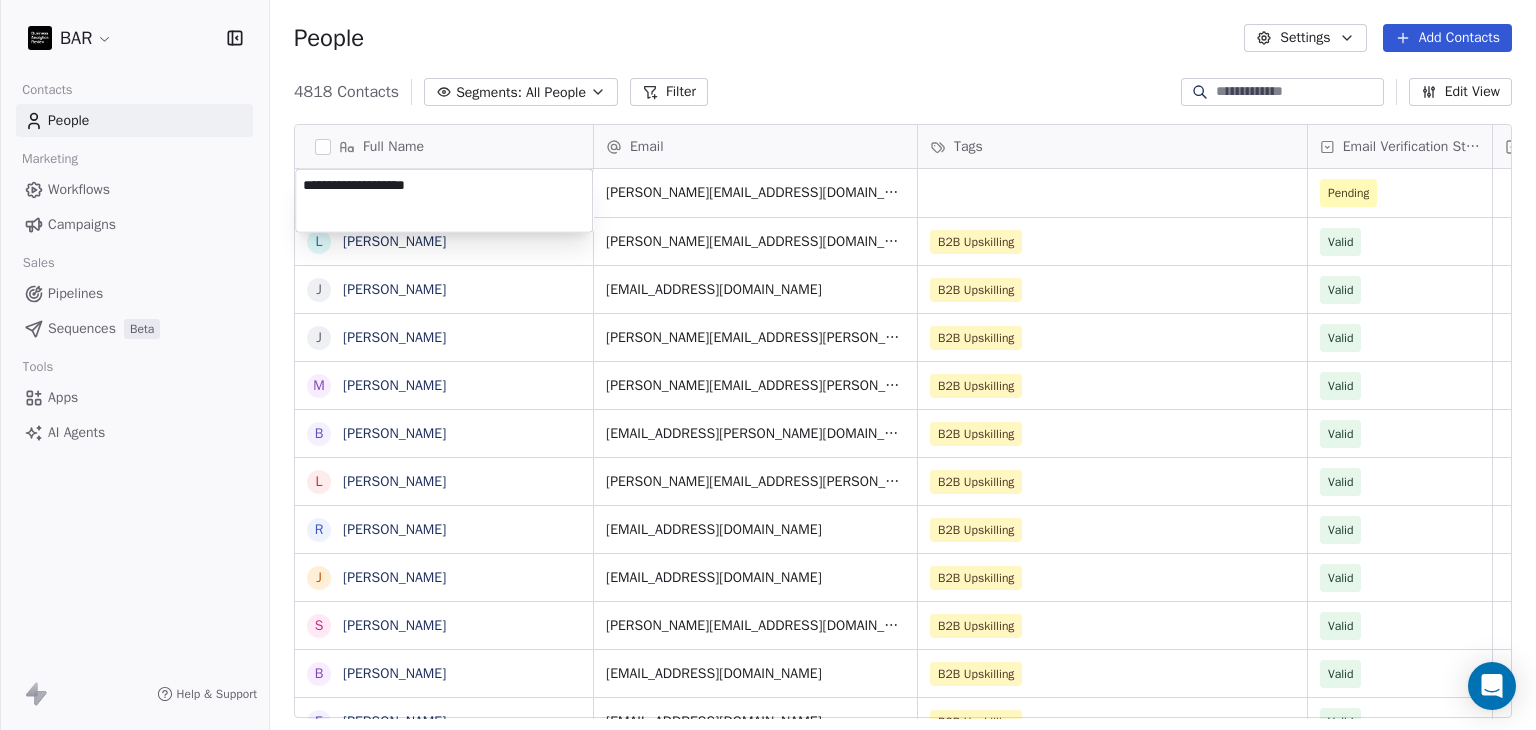 click on "BAR Contacts People Marketing Workflows Campaigns Sales Pipelines Sequences Beta Tools Apps AI Agents Help & Support People Settings  Add Contacts 4818 Contacts Segments: All People Filter  Edit View Tag Add to Sequence Full Name d [PERSON_NAME][EMAIL_ADDRESS][DOMAIN_NAME] L [PERSON_NAME] J [PERSON_NAME] J [PERSON_NAME] M [PERSON_NAME] B [PERSON_NAME] L [PERSON_NAME] R [PERSON_NAME] J [PERSON_NAME] S [PERSON_NAME] B [PERSON_NAME] E [PERSON_NAME] D [PERSON_NAME] E [PERSON_NAME] A [PERSON_NAME] S [PERSON_NAME] D [PERSON_NAME] A [PERSON_NAME] S [PERSON_NAME] P [PERSON_NAME] K [PERSON_NAME] M [PERSON_NAME] M [PERSON_NAME] M [PERSON_NAME] L [PERSON_NAME] C [PERSON_NAME] A [PERSON_NAME] K [PERSON_NAME] G [PERSON_NAME] C [PERSON_NAME] S [PERSON_NAME] J [PERSON_NAME] Email Tags Email Verification Status Status [PERSON_NAME][EMAIL_ADDRESS][DOMAIN_NAME] Pending [EMAIL_ADDRESS][DOMAIN_NAME] B2B Upskilling [PERSON_NAME] [PERSON_NAME][EMAIL_ADDRESS][DOMAIN_NAME] B2B Upskilling [PERSON_NAME] [PERSON_NAME][EMAIL_ADDRESS][PERSON_NAME][DOMAIN_NAME] B2B Upskilling Valid [PERSON_NAME][EMAIL_ADDRESS][PERSON_NAME][DOMAIN_NAME] B2B Upskilling Valid [EMAIL_ADDRESS][PERSON_NAME][DOMAIN_NAME] [PERSON_NAME]" at bounding box center (768, 365) 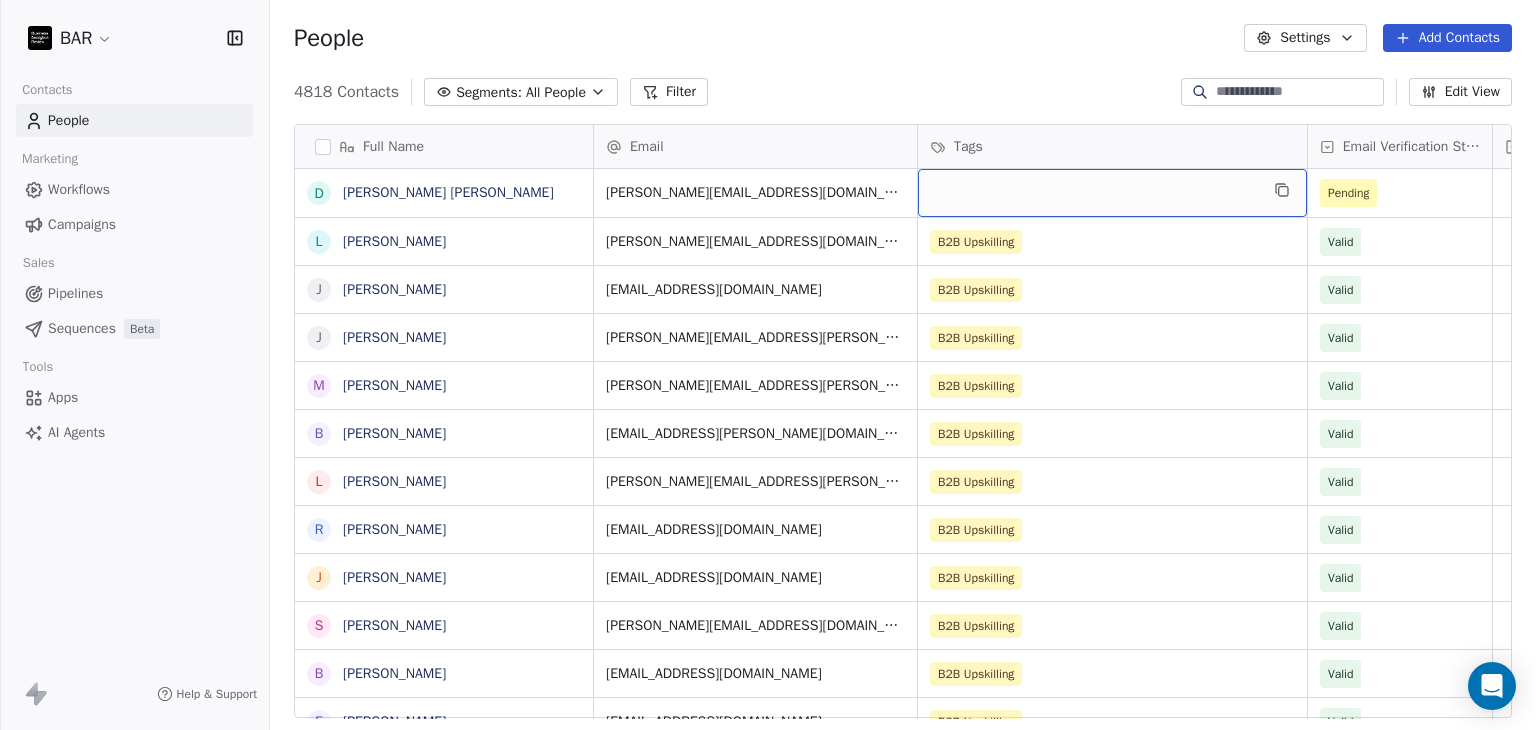 click at bounding box center [1112, 193] 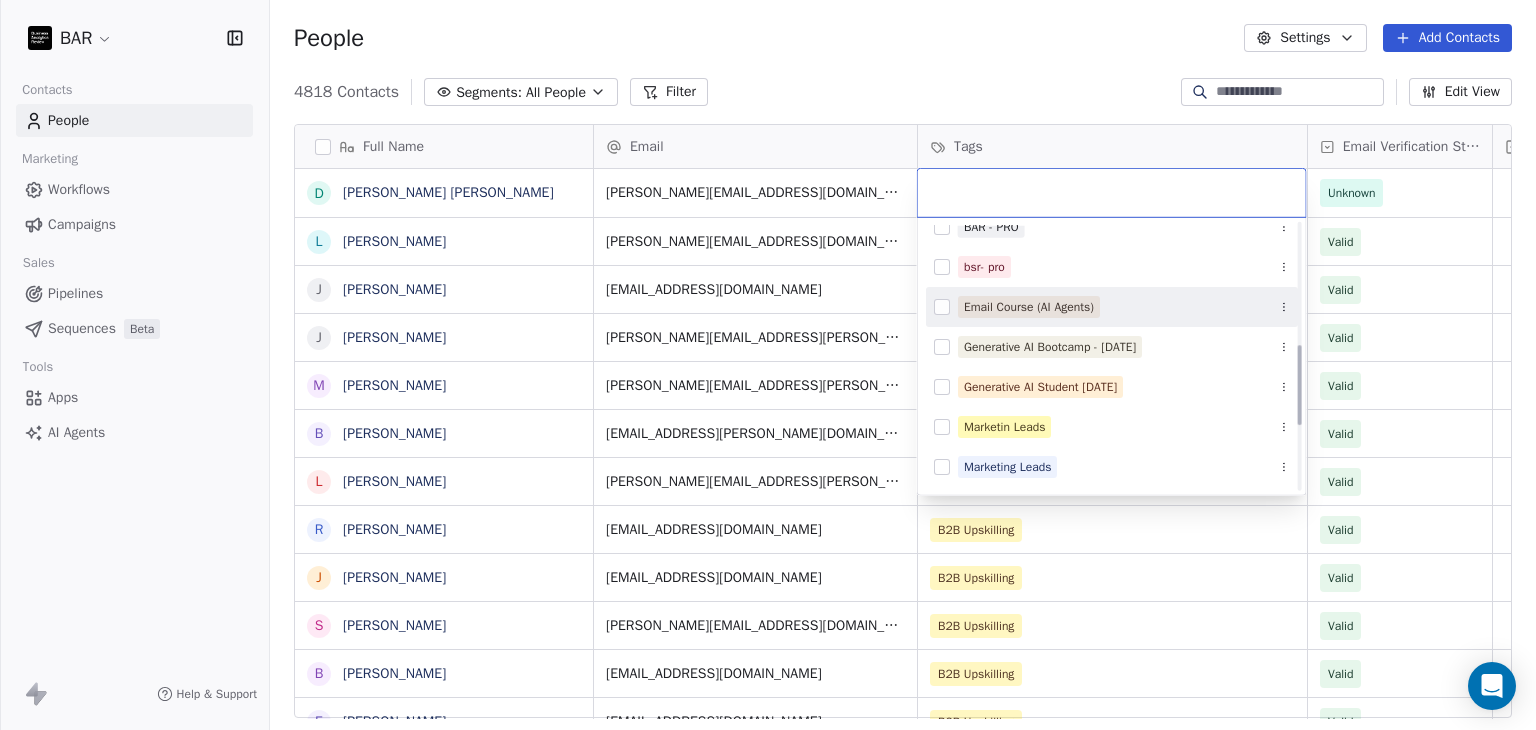 scroll, scrollTop: 400, scrollLeft: 0, axis: vertical 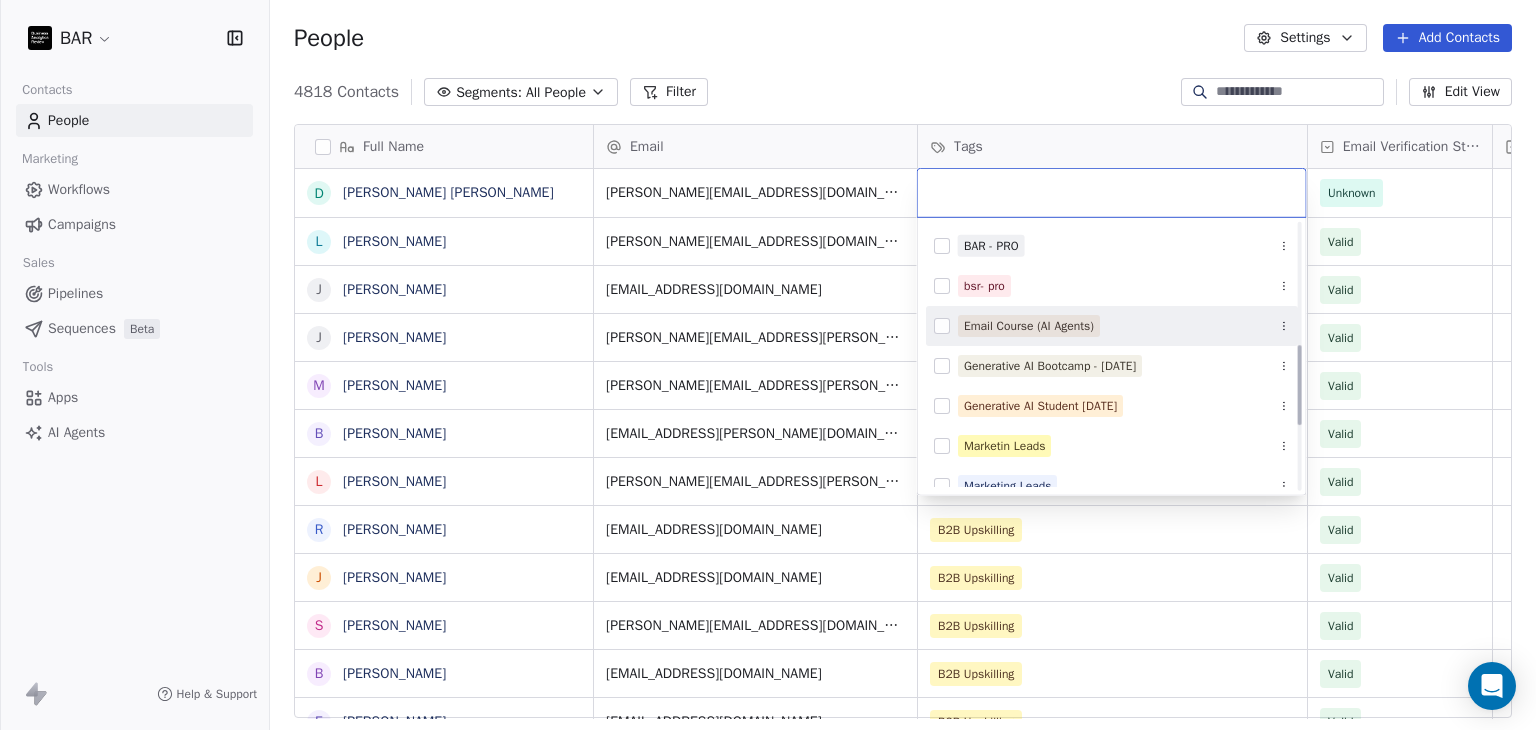 click on "BAR Contacts People Marketing Workflows Campaigns Sales Pipelines Sequences Beta Tools Apps AI Agents Help & Support People Settings  Add Contacts 4818 Contacts Segments: All People Filter  Edit View Tag Add to Sequence Full Name D [PERSON_NAME] [PERSON_NAME] L [PERSON_NAME] J [PERSON_NAME] J [PERSON_NAME] M [PERSON_NAME] B [PERSON_NAME] L [PERSON_NAME] R [PERSON_NAME] J [PERSON_NAME] S [PERSON_NAME] B [PERSON_NAME] E [PERSON_NAME] D [PERSON_NAME] E [PERSON_NAME] A [PERSON_NAME] S [PERSON_NAME] D [PERSON_NAME] A [PERSON_NAME] S [PERSON_NAME] P [PERSON_NAME] K [PERSON_NAME] M [PERSON_NAME] M [PERSON_NAME] M [PERSON_NAME] L [PERSON_NAME] C [PERSON_NAME] A [PERSON_NAME] K [PERSON_NAME] G [PERSON_NAME] C [PERSON_NAME] S [PERSON_NAME] J [PERSON_NAME] Email Tags Email Verification Status Status [PERSON_NAME][EMAIL_ADDRESS][DOMAIN_NAME] Unknown [PERSON_NAME][EMAIL_ADDRESS][DOMAIN_NAME] B2B Upskilling Valid [EMAIL_ADDRESS][DOMAIN_NAME] B2B Upskilling [PERSON_NAME] [PERSON_NAME][EMAIL_ADDRESS][PERSON_NAME][DOMAIN_NAME] B2B Upskilling Valid [PERSON_NAME][EMAIL_ADDRESS][PERSON_NAME][DOMAIN_NAME] B2B Upskilling Valid [EMAIL_ADDRESS][PERSON_NAME][DOMAIN_NAME] Valid" at bounding box center [768, 365] 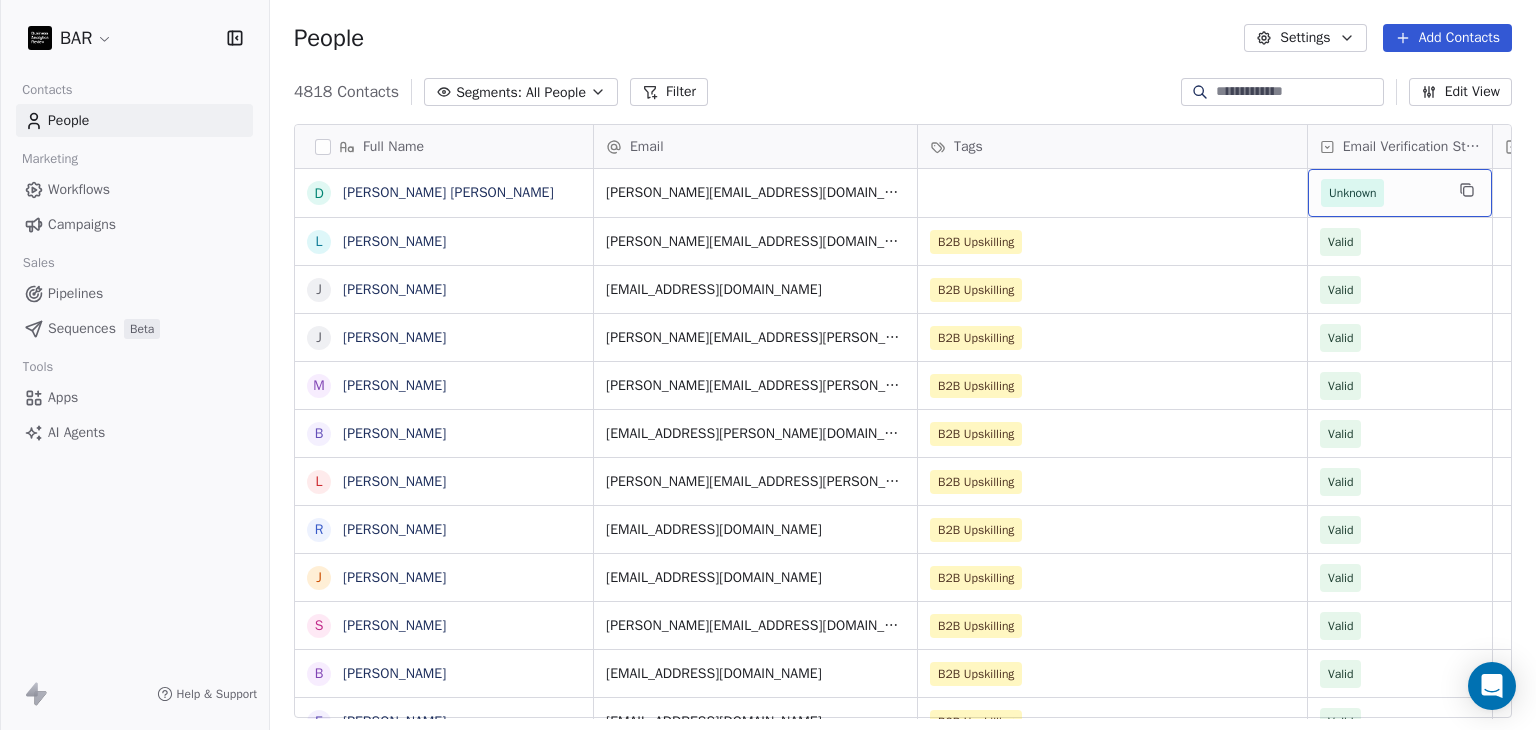 click on "Unknown" at bounding box center (1382, 193) 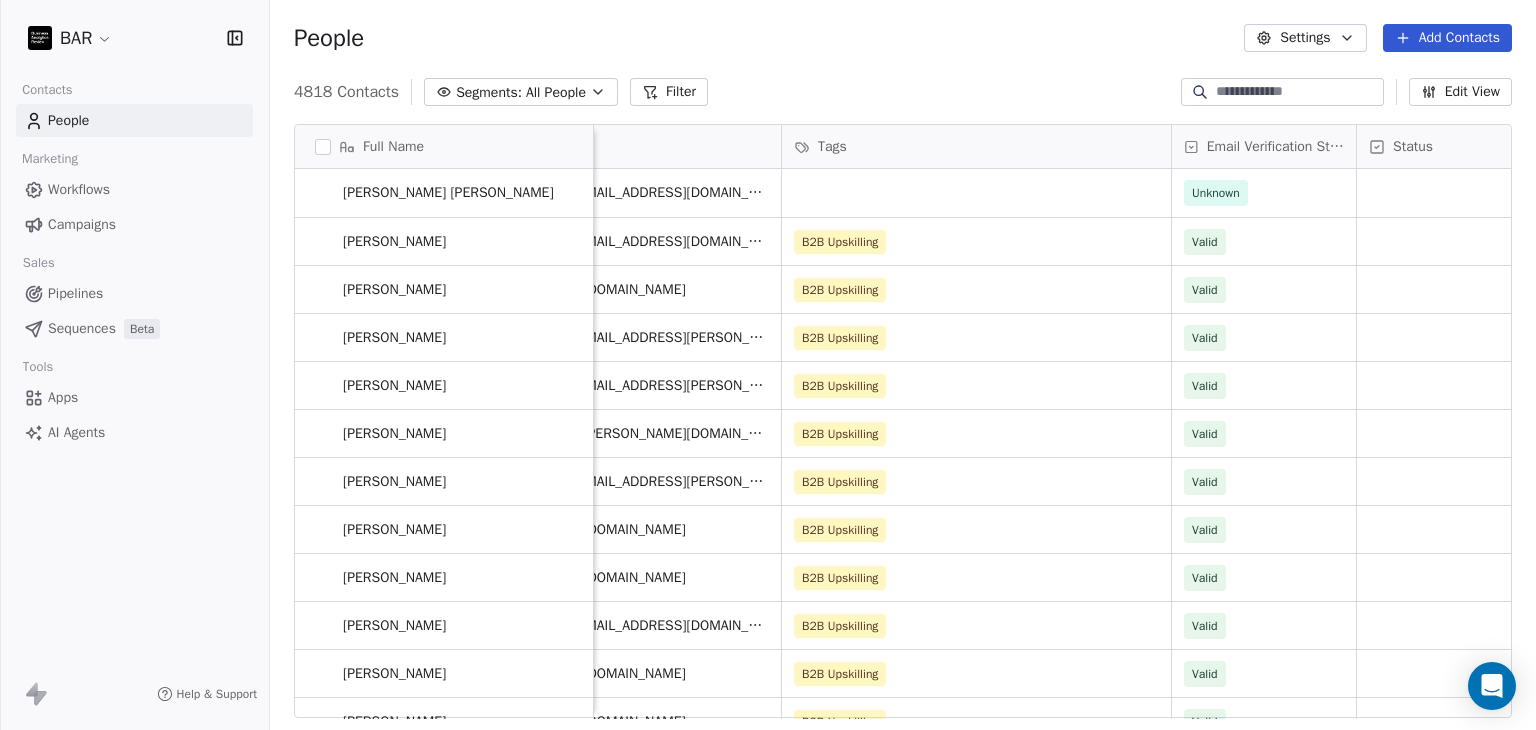 scroll, scrollTop: 15, scrollLeft: 218, axis: both 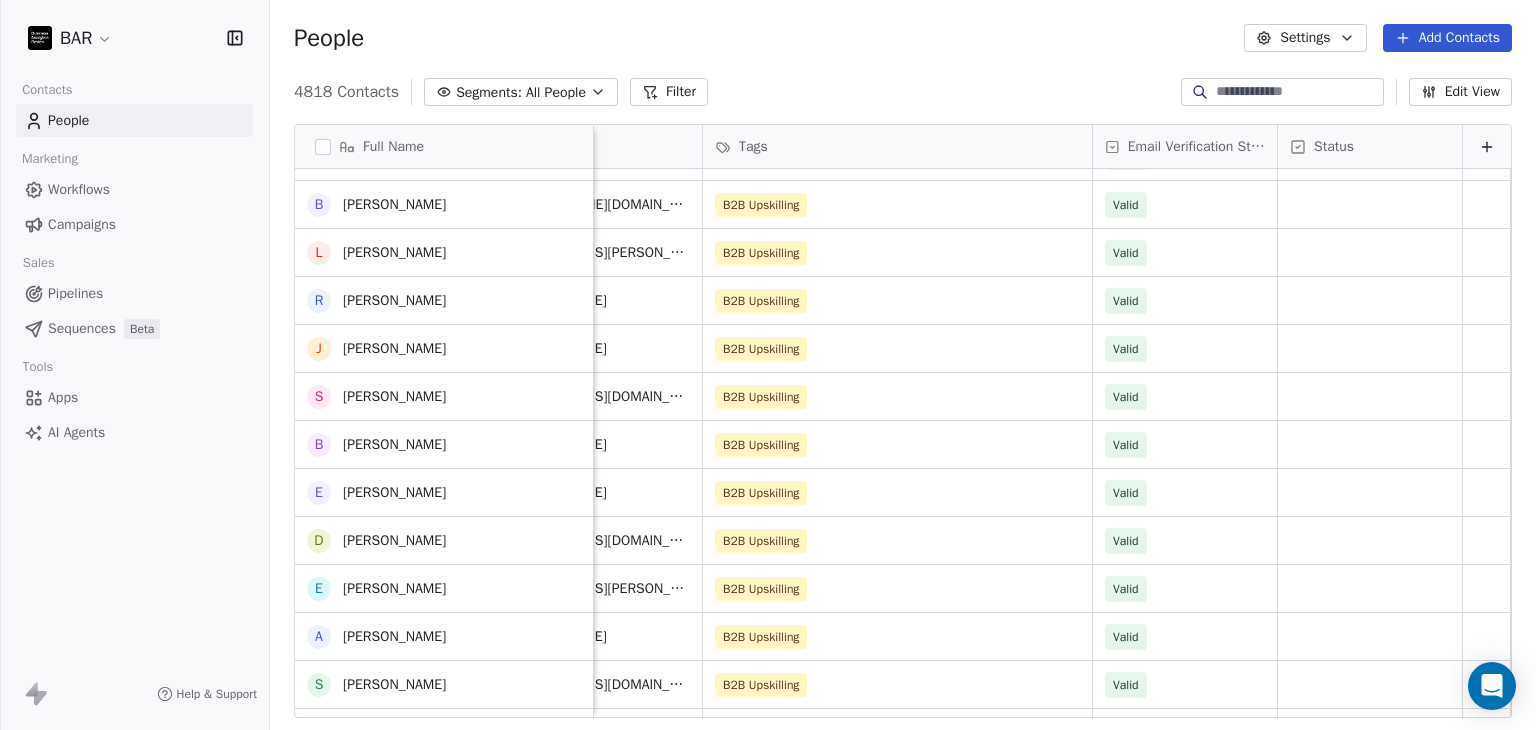 drag, startPoint x: 1136, startPoint y: 716, endPoint x: 1301, endPoint y: 686, distance: 167.7051 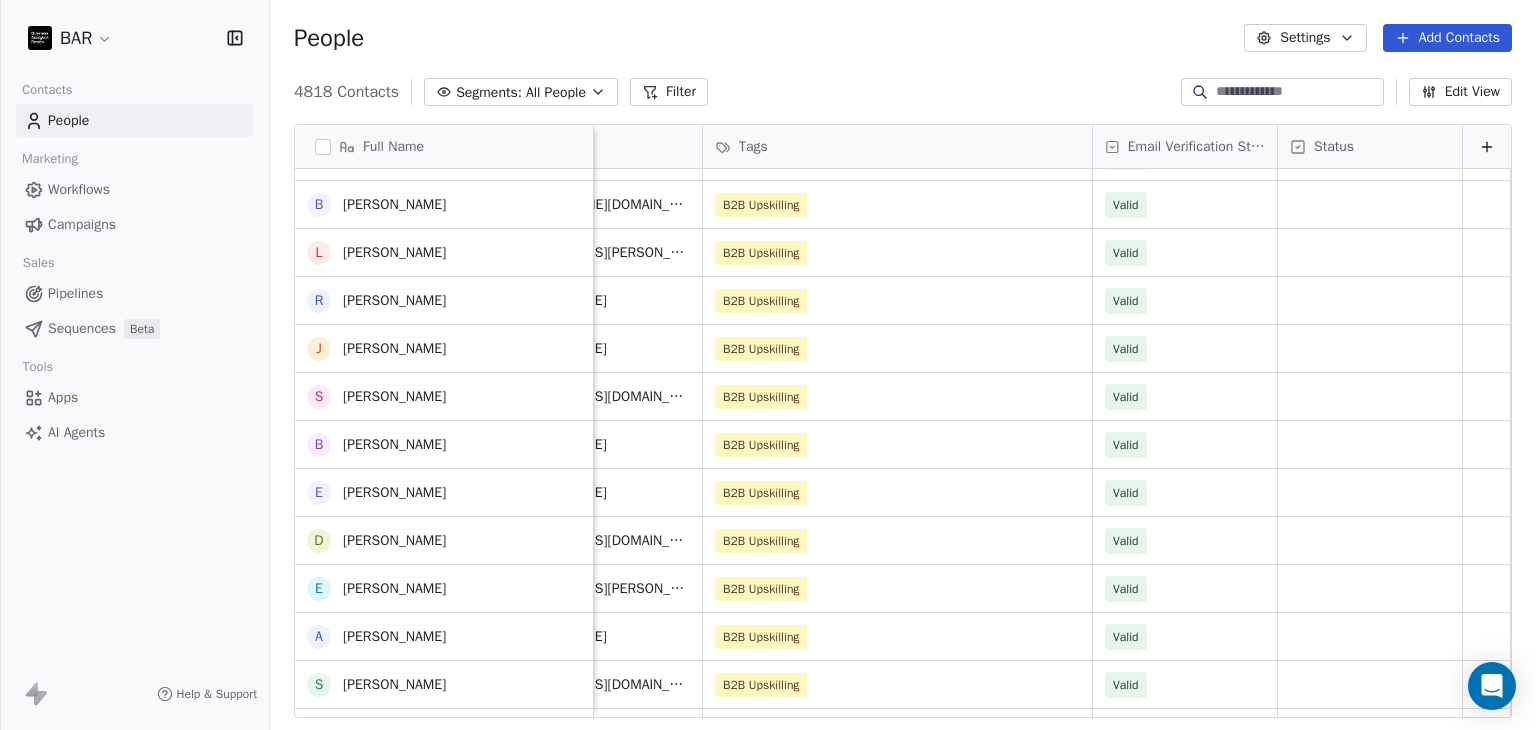 scroll, scrollTop: 0, scrollLeft: 0, axis: both 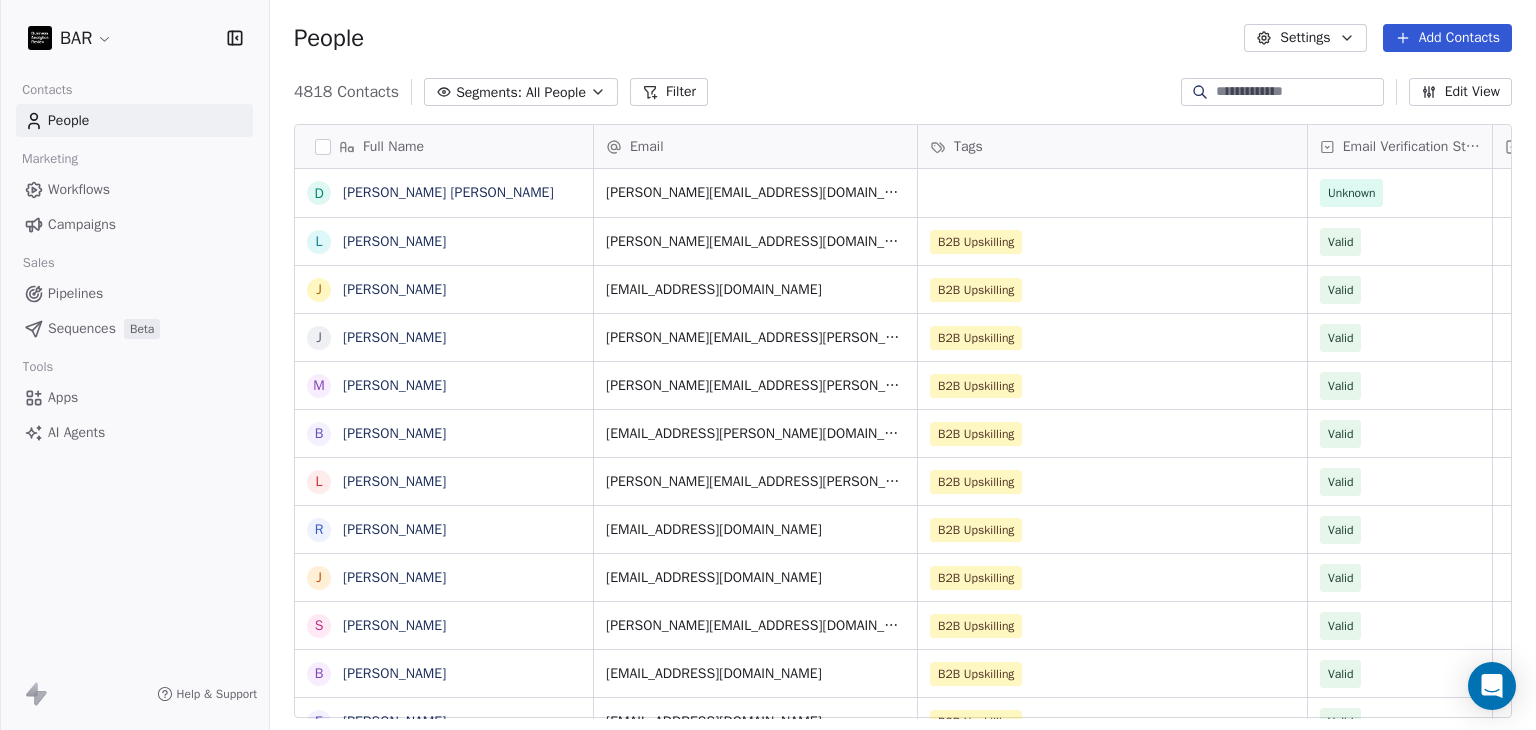 click on "Tags" at bounding box center (1112, 146) 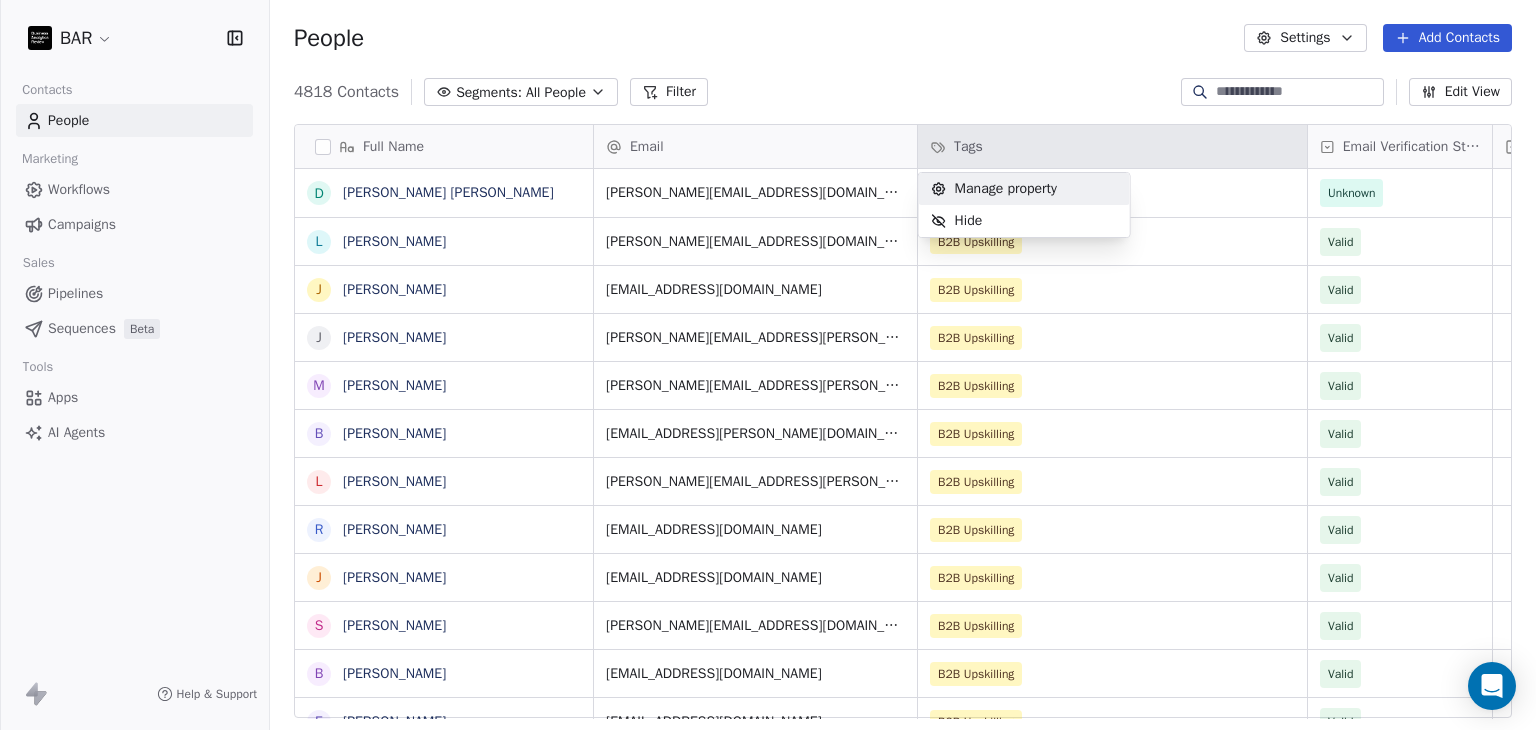 click on "BAR Contacts People Marketing Workflows Campaigns Sales Pipelines Sequences Beta Tools Apps AI Agents Help & Support People Settings  Add Contacts 4818 Contacts Segments: All People Filter  Edit View Tag Add to Sequence Full Name D [PERSON_NAME] [PERSON_NAME] L [PERSON_NAME] J [PERSON_NAME] J [PERSON_NAME] M [PERSON_NAME] B [PERSON_NAME] L [PERSON_NAME] R [PERSON_NAME] J [PERSON_NAME] S [PERSON_NAME] B [PERSON_NAME] E [PERSON_NAME] D [PERSON_NAME] E [PERSON_NAME] A [PERSON_NAME] S [PERSON_NAME] D [PERSON_NAME] A [PERSON_NAME] S [PERSON_NAME] P [PERSON_NAME] K [PERSON_NAME] M [PERSON_NAME] M [PERSON_NAME] M [PERSON_NAME] L [PERSON_NAME] C [PERSON_NAME] A [PERSON_NAME] K [PERSON_NAME] G [PERSON_NAME] C [PERSON_NAME] S [PERSON_NAME] J [PERSON_NAME] Email Tags Email Verification Status Status [PERSON_NAME][EMAIL_ADDRESS][DOMAIN_NAME] Unknown [PERSON_NAME][EMAIL_ADDRESS][DOMAIN_NAME] B2B Upskilling Valid [EMAIL_ADDRESS][DOMAIN_NAME] B2B Upskilling [PERSON_NAME] [PERSON_NAME][EMAIL_ADDRESS][PERSON_NAME][DOMAIN_NAME] B2B Upskilling Valid [PERSON_NAME][EMAIL_ADDRESS][PERSON_NAME][DOMAIN_NAME] B2B Upskilling Valid [EMAIL_ADDRESS][PERSON_NAME][DOMAIN_NAME] Valid" at bounding box center [768, 365] 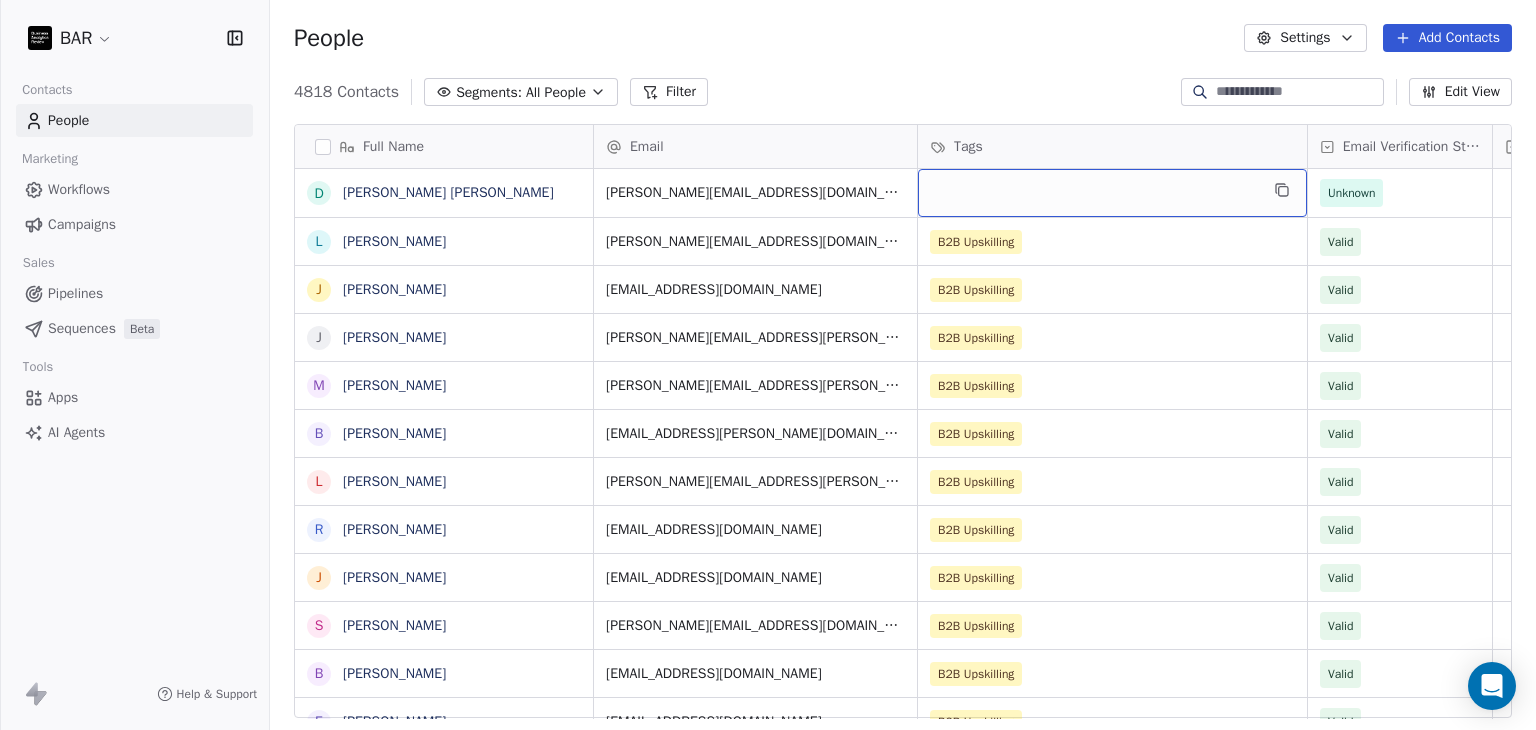 click at bounding box center (1112, 193) 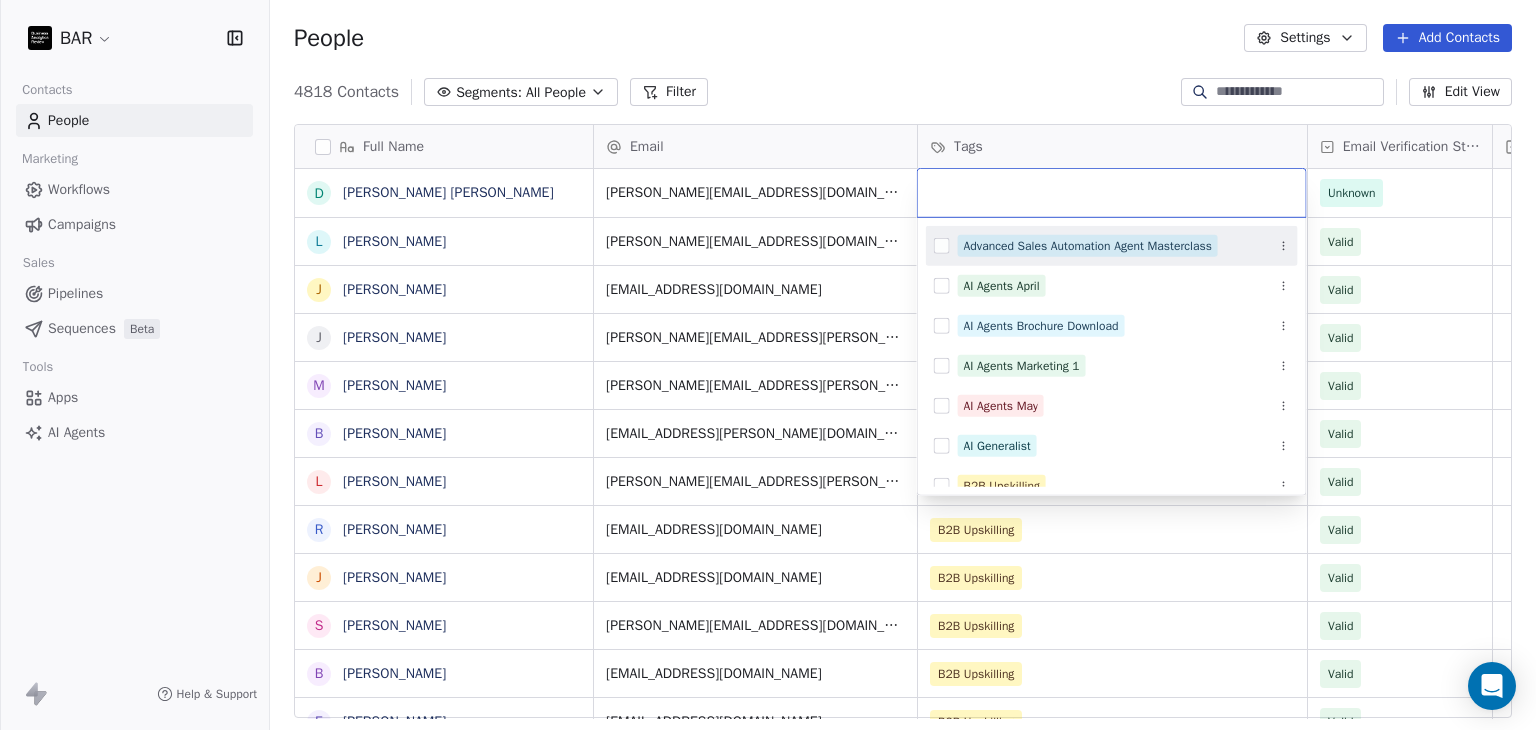 click on "BAR Contacts People Marketing Workflows Campaigns Sales Pipelines Sequences Beta Tools Apps AI Agents Help & Support People Settings  Add Contacts 4818 Contacts Segments: All People Filter  Edit View Tag Add to Sequence Full Name D [PERSON_NAME] [PERSON_NAME] L [PERSON_NAME] J [PERSON_NAME] J [PERSON_NAME] M [PERSON_NAME] B [PERSON_NAME] L [PERSON_NAME] R [PERSON_NAME] J [PERSON_NAME] S [PERSON_NAME] B [PERSON_NAME] E [PERSON_NAME] D [PERSON_NAME] E [PERSON_NAME] A [PERSON_NAME] S [PERSON_NAME] D [PERSON_NAME] A [PERSON_NAME] S [PERSON_NAME] P [PERSON_NAME] K [PERSON_NAME] M [PERSON_NAME] M [PERSON_NAME] M [PERSON_NAME] L [PERSON_NAME] C [PERSON_NAME] A [PERSON_NAME] K [PERSON_NAME] G [PERSON_NAME] C [PERSON_NAME] S [PERSON_NAME] J [PERSON_NAME] Email Tags Email Verification Status Status [PERSON_NAME][EMAIL_ADDRESS][DOMAIN_NAME] Unknown [PERSON_NAME][EMAIL_ADDRESS][DOMAIN_NAME] B2B Upskilling Valid [EMAIL_ADDRESS][DOMAIN_NAME] B2B Upskilling [PERSON_NAME] [PERSON_NAME][EMAIL_ADDRESS][PERSON_NAME][DOMAIN_NAME] B2B Upskilling Valid [PERSON_NAME][EMAIL_ADDRESS][PERSON_NAME][DOMAIN_NAME] B2B Upskilling Valid [EMAIL_ADDRESS][PERSON_NAME][DOMAIN_NAME] Valid" at bounding box center (768, 365) 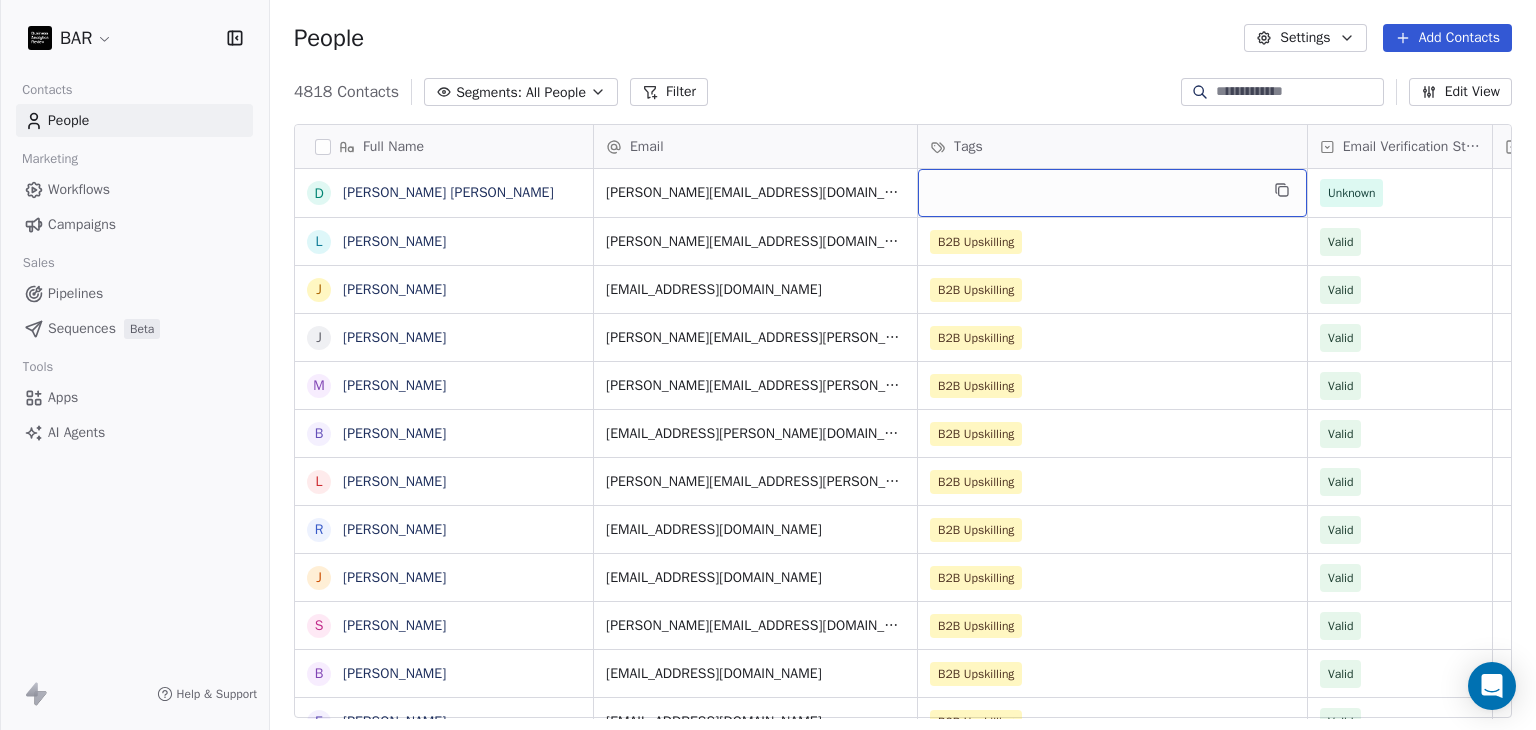 click at bounding box center (1112, 193) 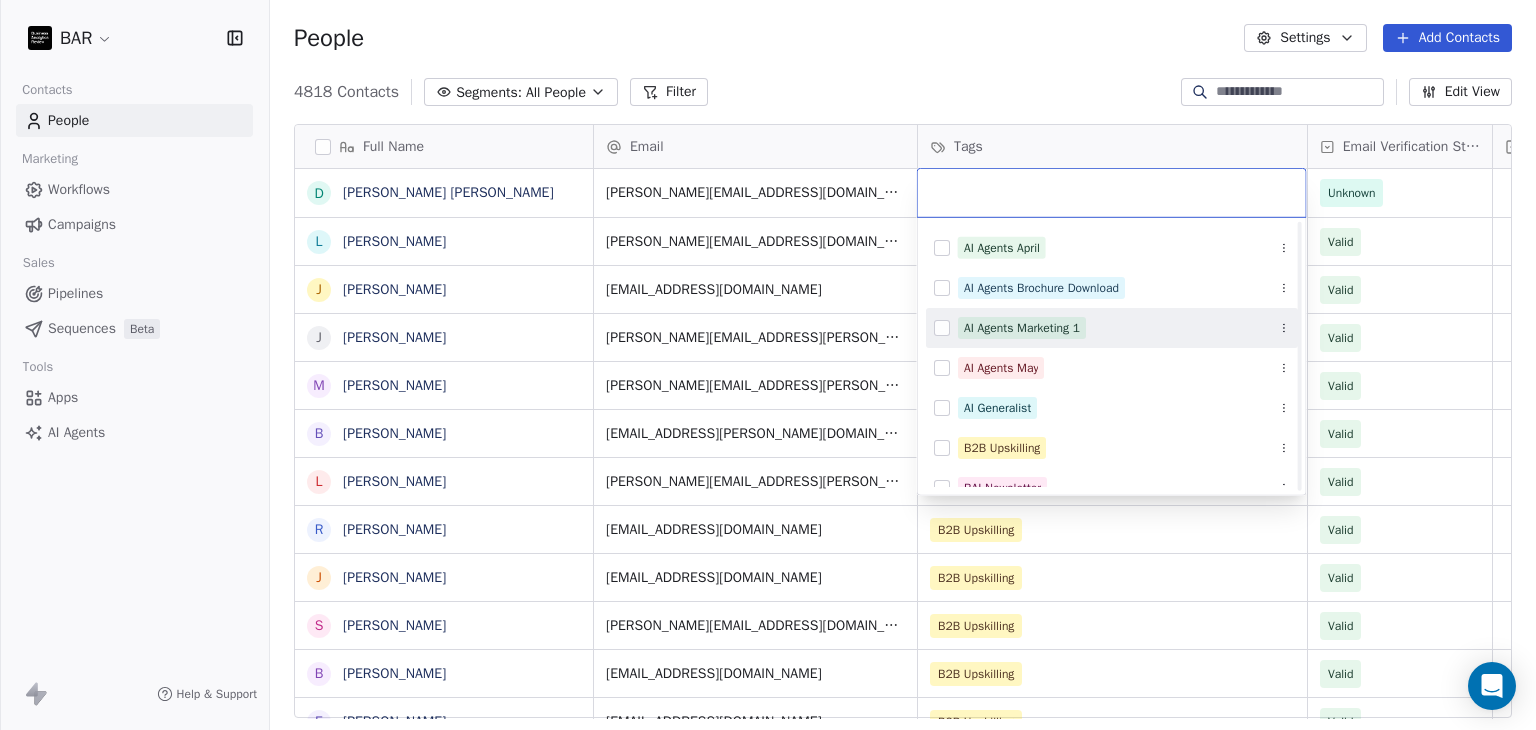 scroll, scrollTop: 100, scrollLeft: 0, axis: vertical 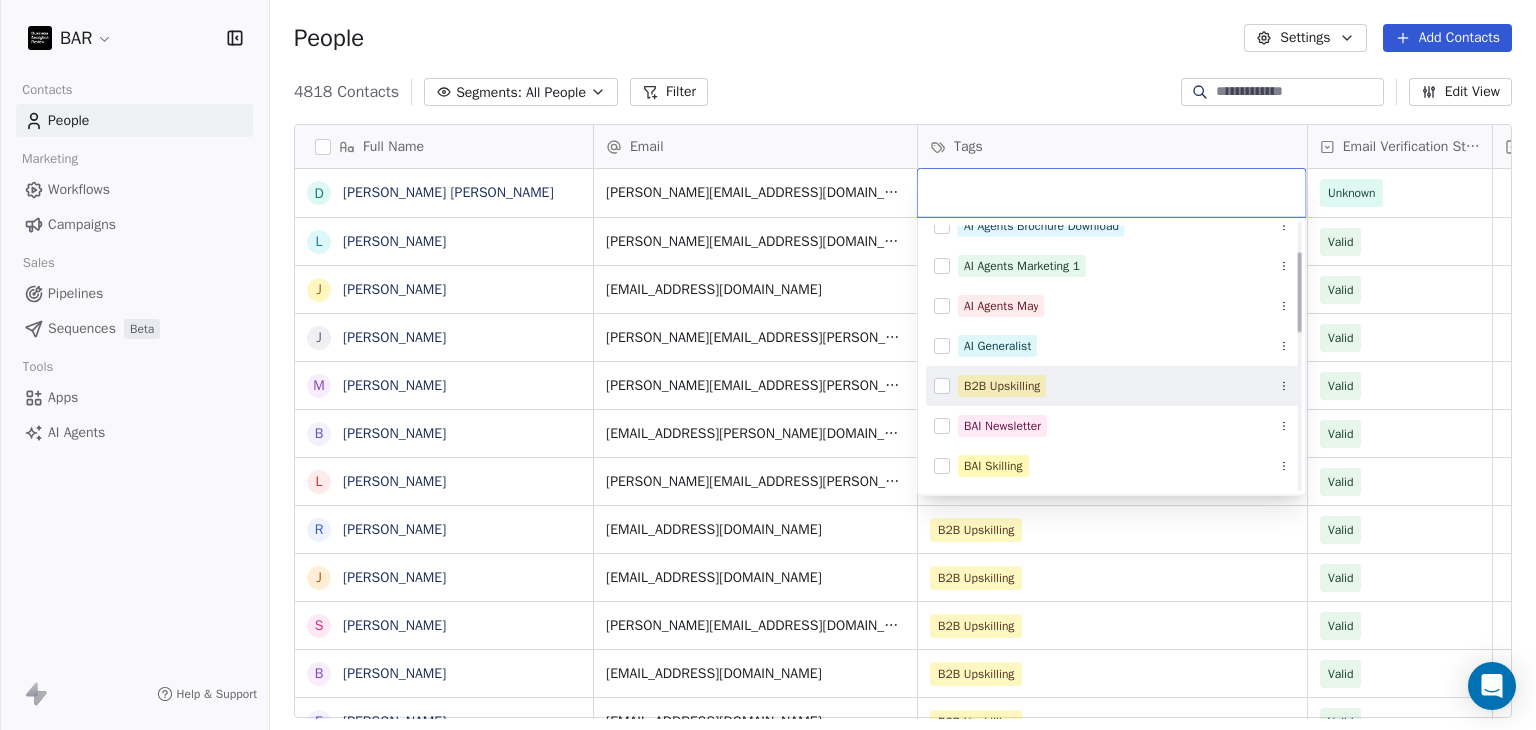 click on "B2B Upskilling" at bounding box center [1002, 386] 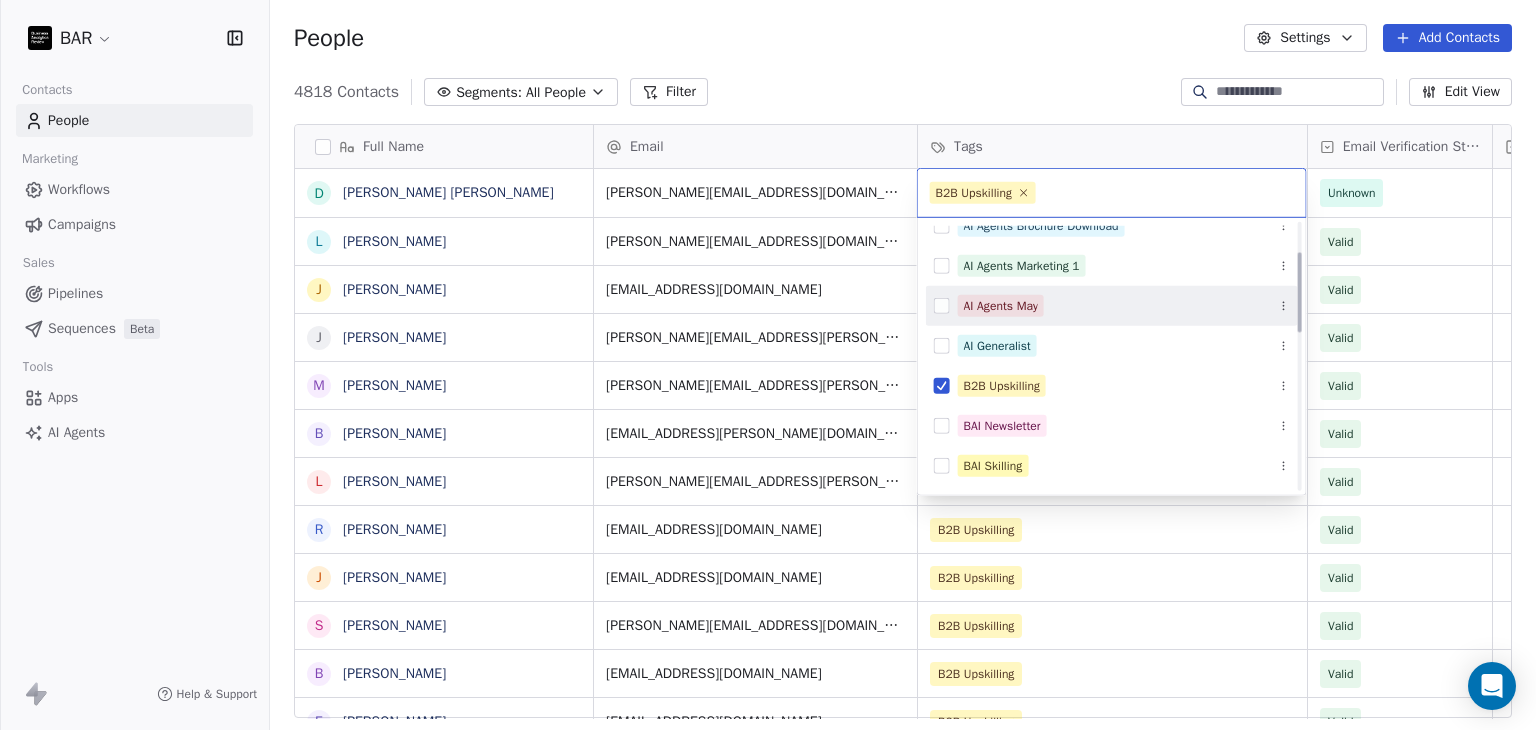 click on "BAR Contacts People Marketing Workflows Campaigns Sales Pipelines Sequences Beta Tools Apps AI Agents Help & Support People Settings  Add Contacts 4818 Contacts Segments: All People Filter  Edit View Tag Add to Sequence Full Name D [PERSON_NAME] [PERSON_NAME] L [PERSON_NAME] J [PERSON_NAME] J [PERSON_NAME] M [PERSON_NAME] B [PERSON_NAME] L [PERSON_NAME] R [PERSON_NAME] J [PERSON_NAME] S [PERSON_NAME] B [PERSON_NAME] E [PERSON_NAME] D [PERSON_NAME] E [PERSON_NAME] A [PERSON_NAME] S [PERSON_NAME] D [PERSON_NAME] A [PERSON_NAME] S [PERSON_NAME] P [PERSON_NAME] K [PERSON_NAME] M [PERSON_NAME] M [PERSON_NAME] M [PERSON_NAME] L [PERSON_NAME] C [PERSON_NAME] A [PERSON_NAME] K [PERSON_NAME] G [PERSON_NAME] C [PERSON_NAME] S [PERSON_NAME] J [PERSON_NAME] Email Tags Email Verification Status Status [PERSON_NAME][EMAIL_ADDRESS][DOMAIN_NAME] Unknown [PERSON_NAME][EMAIL_ADDRESS][DOMAIN_NAME] B2B Upskilling Valid [EMAIL_ADDRESS][DOMAIN_NAME] B2B Upskilling [PERSON_NAME] [PERSON_NAME][EMAIL_ADDRESS][PERSON_NAME][DOMAIN_NAME] B2B Upskilling Valid [PERSON_NAME][EMAIL_ADDRESS][PERSON_NAME][DOMAIN_NAME] B2B Upskilling Valid [EMAIL_ADDRESS][PERSON_NAME][DOMAIN_NAME] Valid" at bounding box center (768, 365) 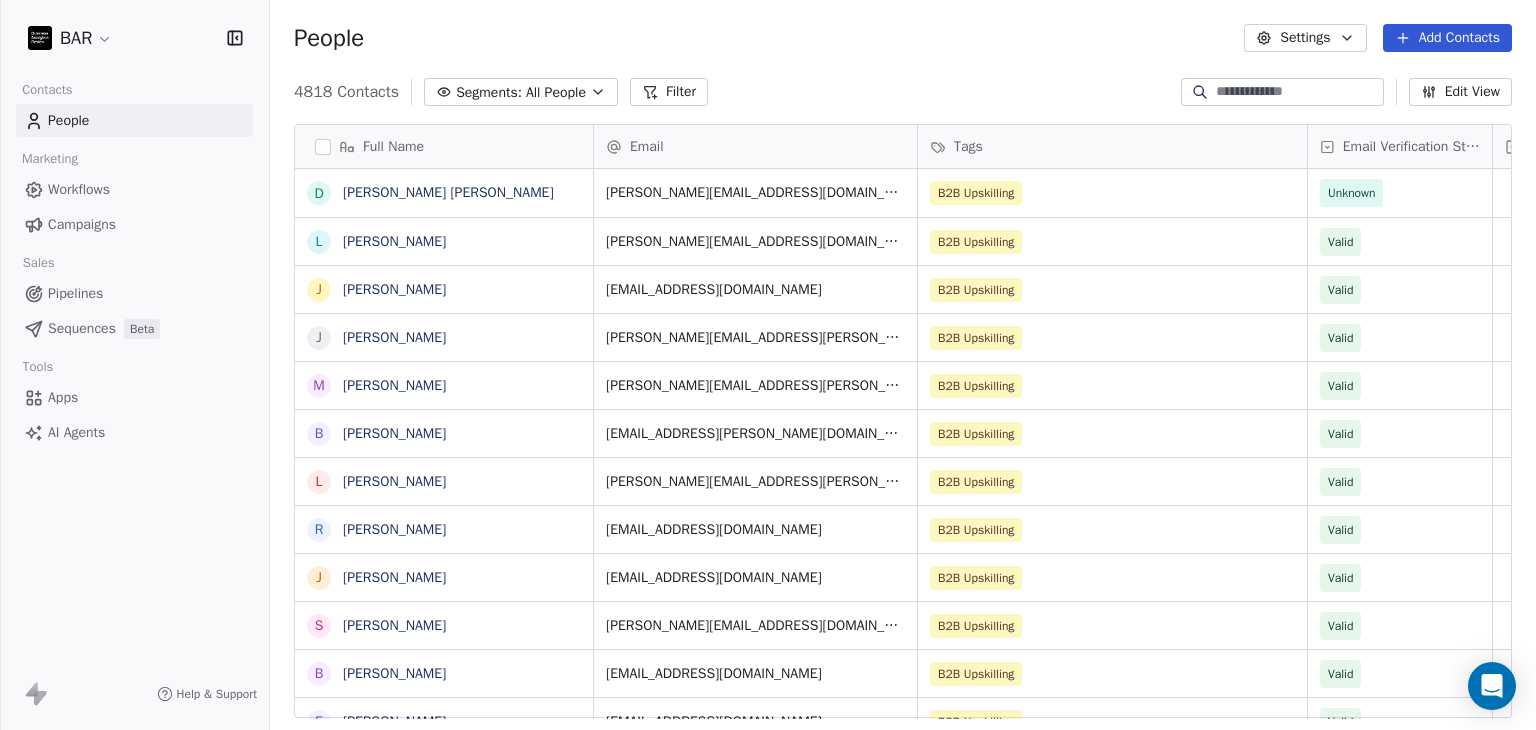 drag, startPoint x: 1048, startPoint y: 69, endPoint x: 1252, endPoint y: 127, distance: 212.08488 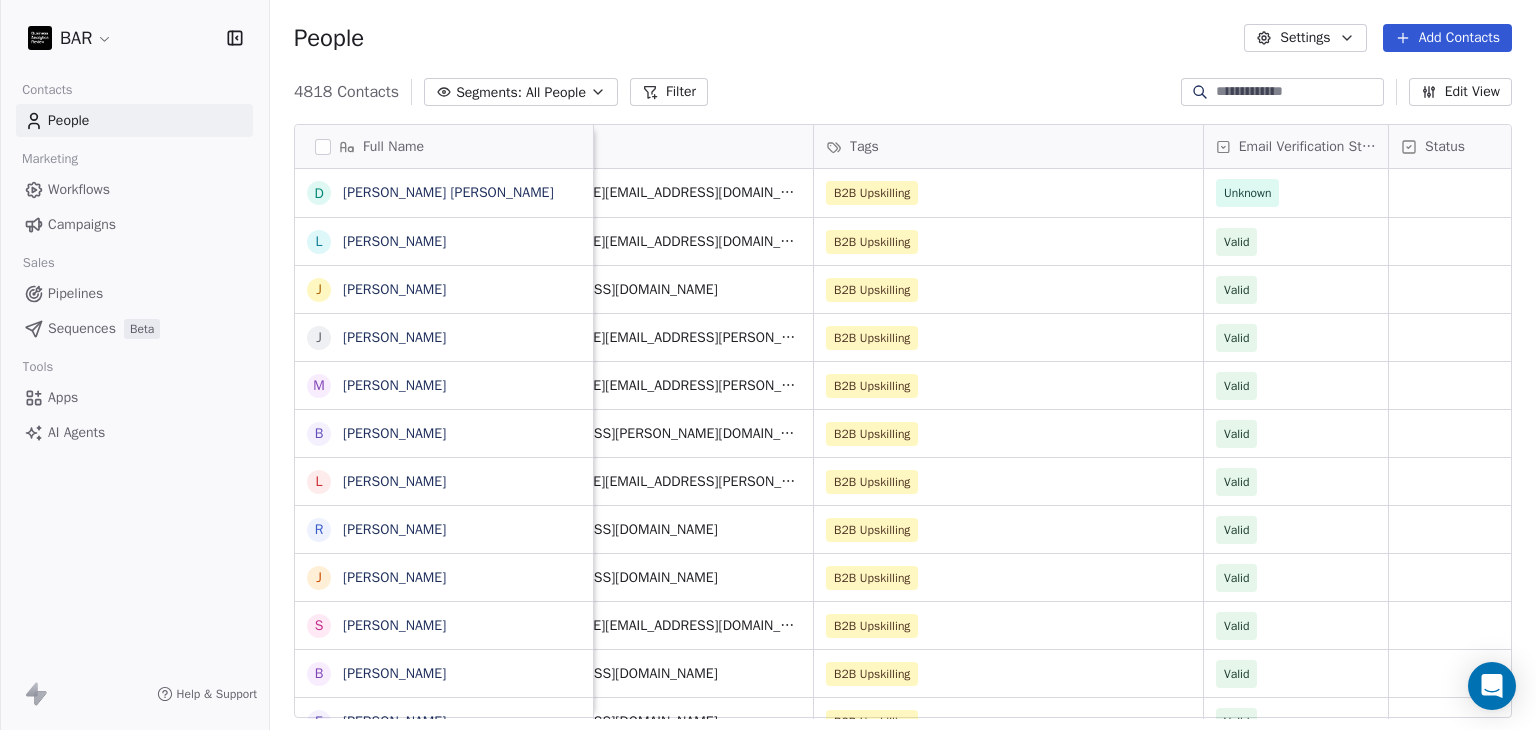 scroll, scrollTop: 0, scrollLeft: 229, axis: horizontal 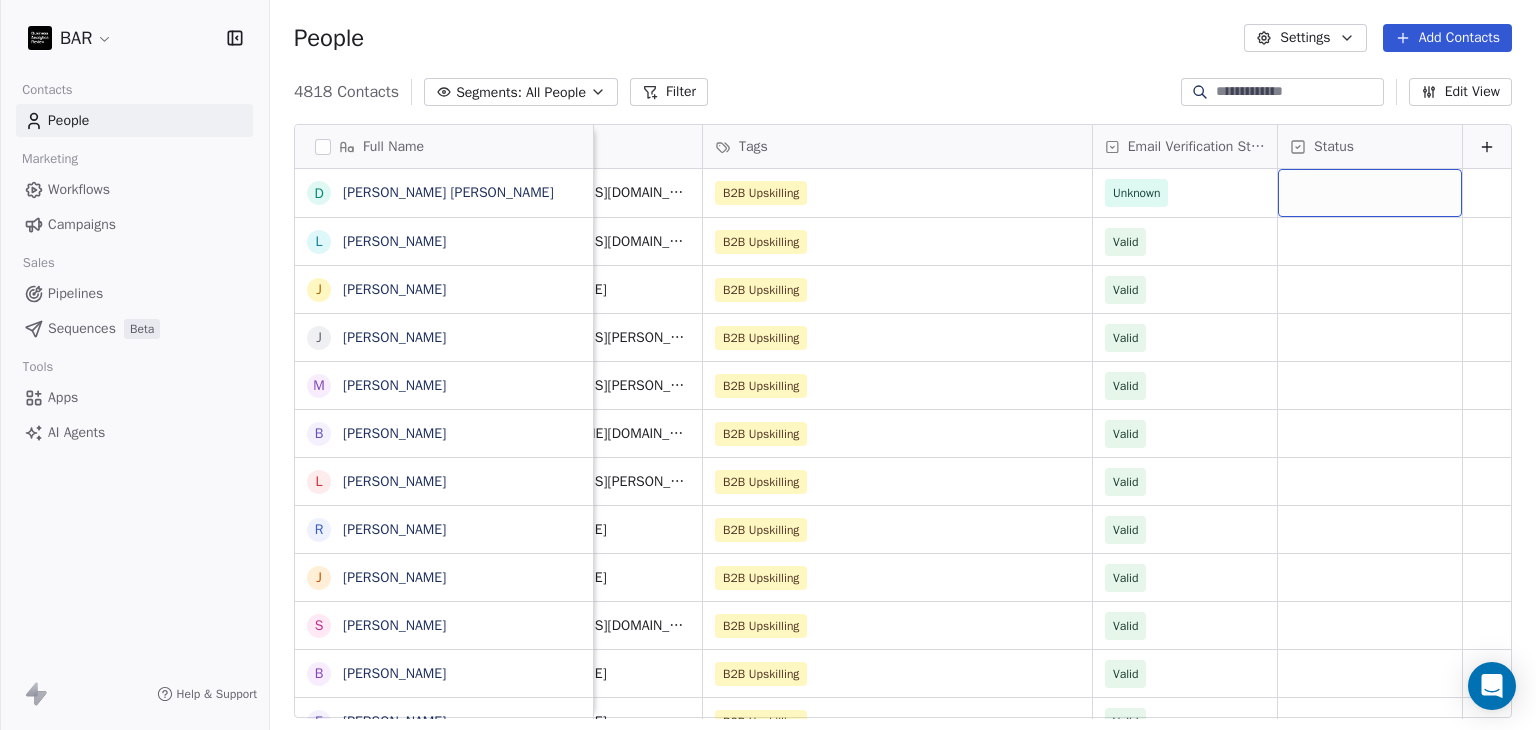 click at bounding box center [1370, 193] 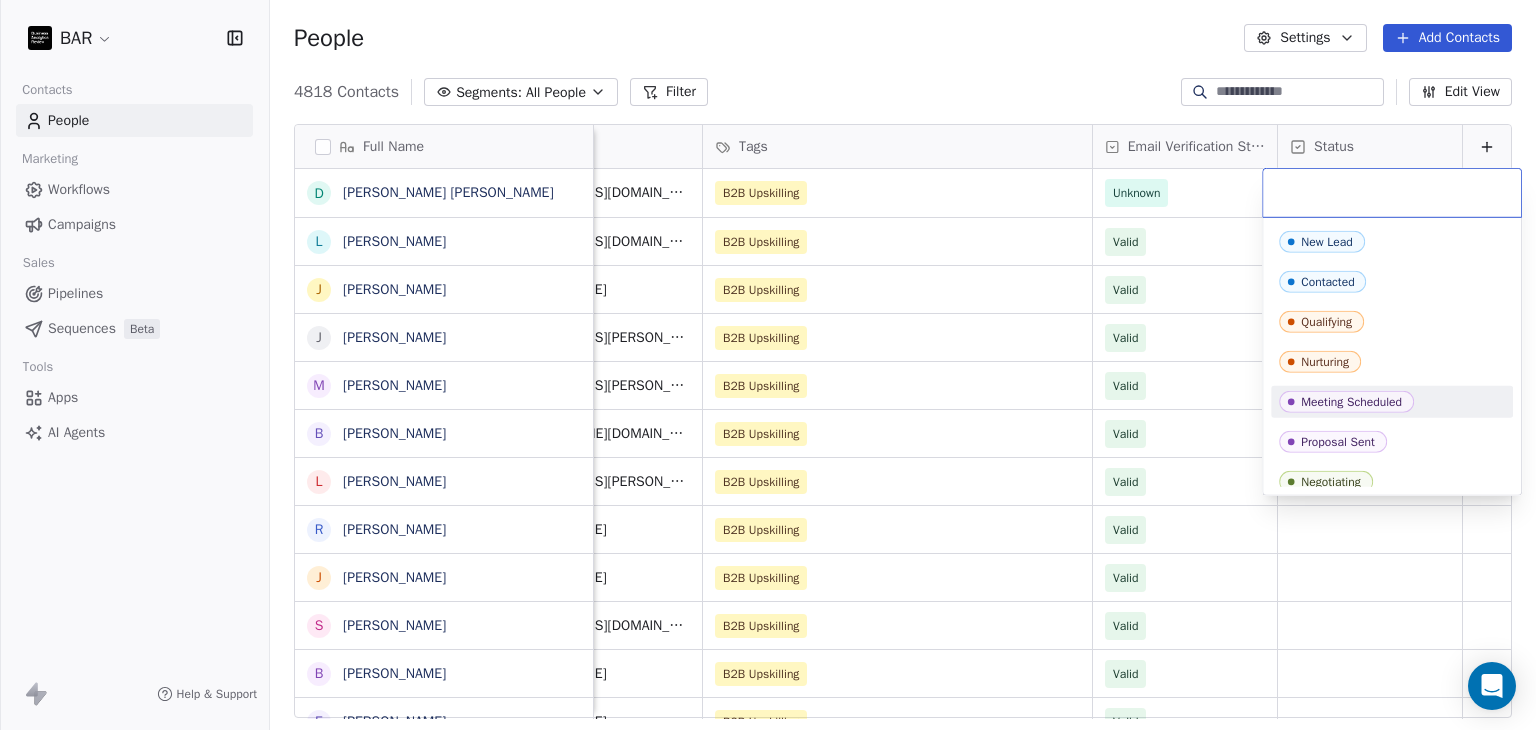 click on "Meeting Scheduled" at bounding box center [1351, 402] 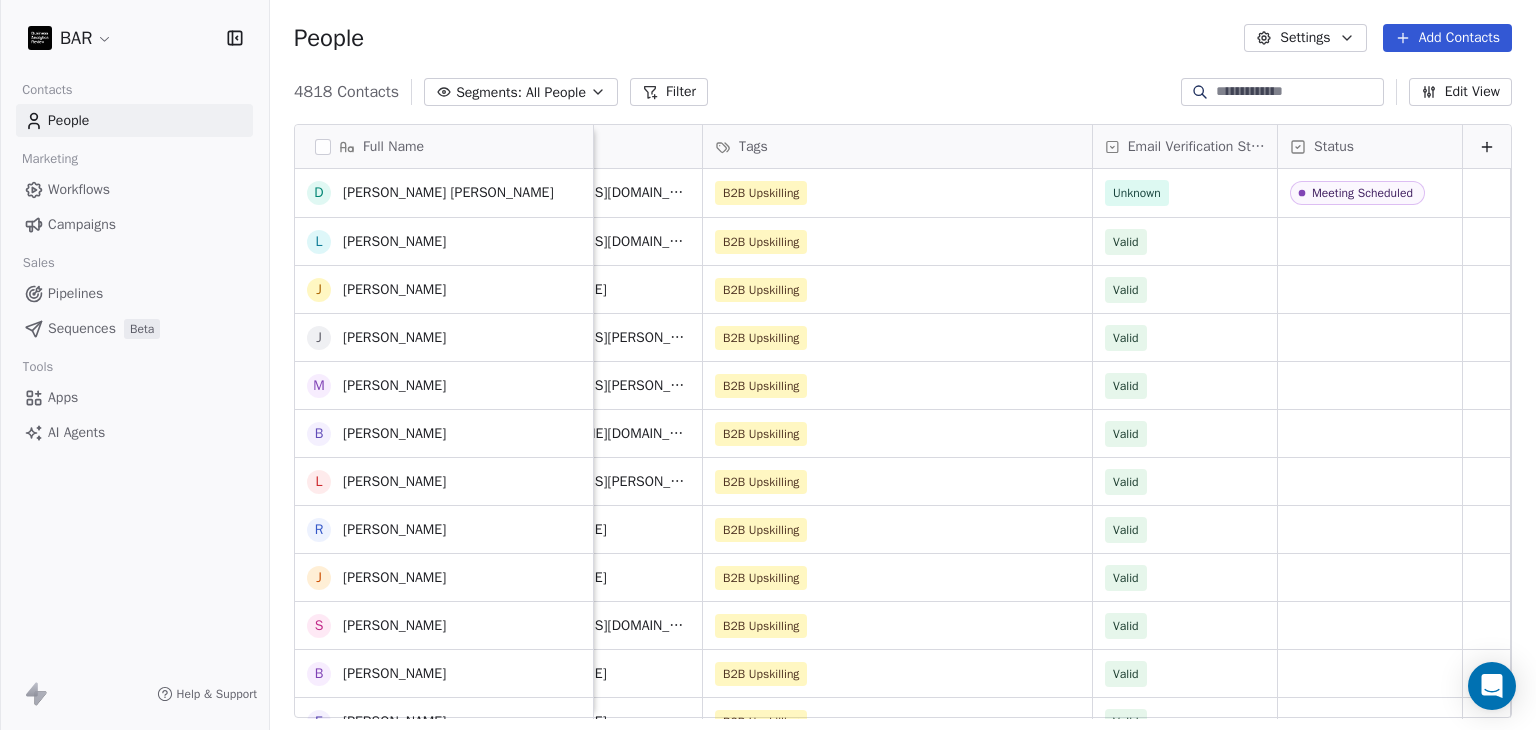 scroll, scrollTop: 500, scrollLeft: 0, axis: vertical 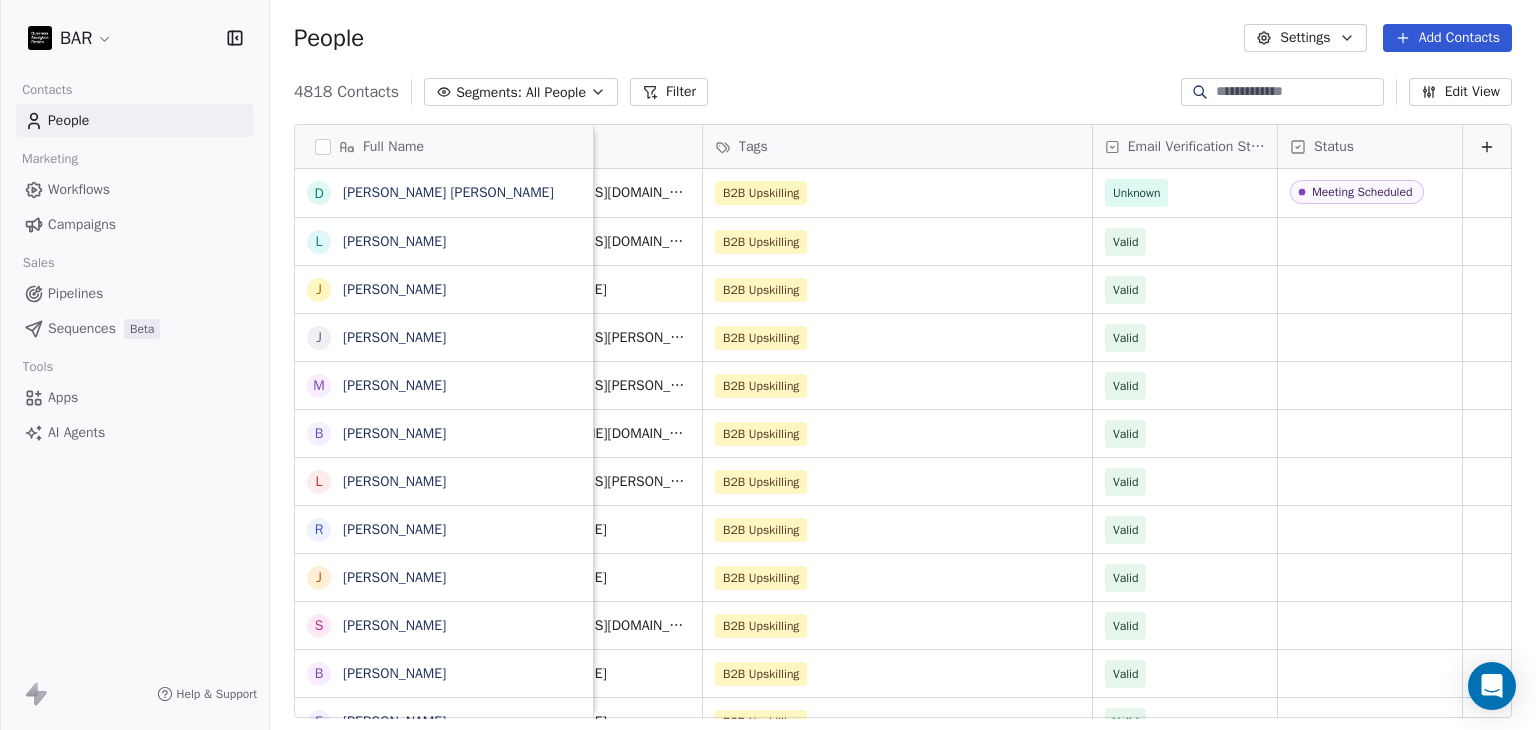 click on "People Settings  Add Contacts" at bounding box center (903, 38) 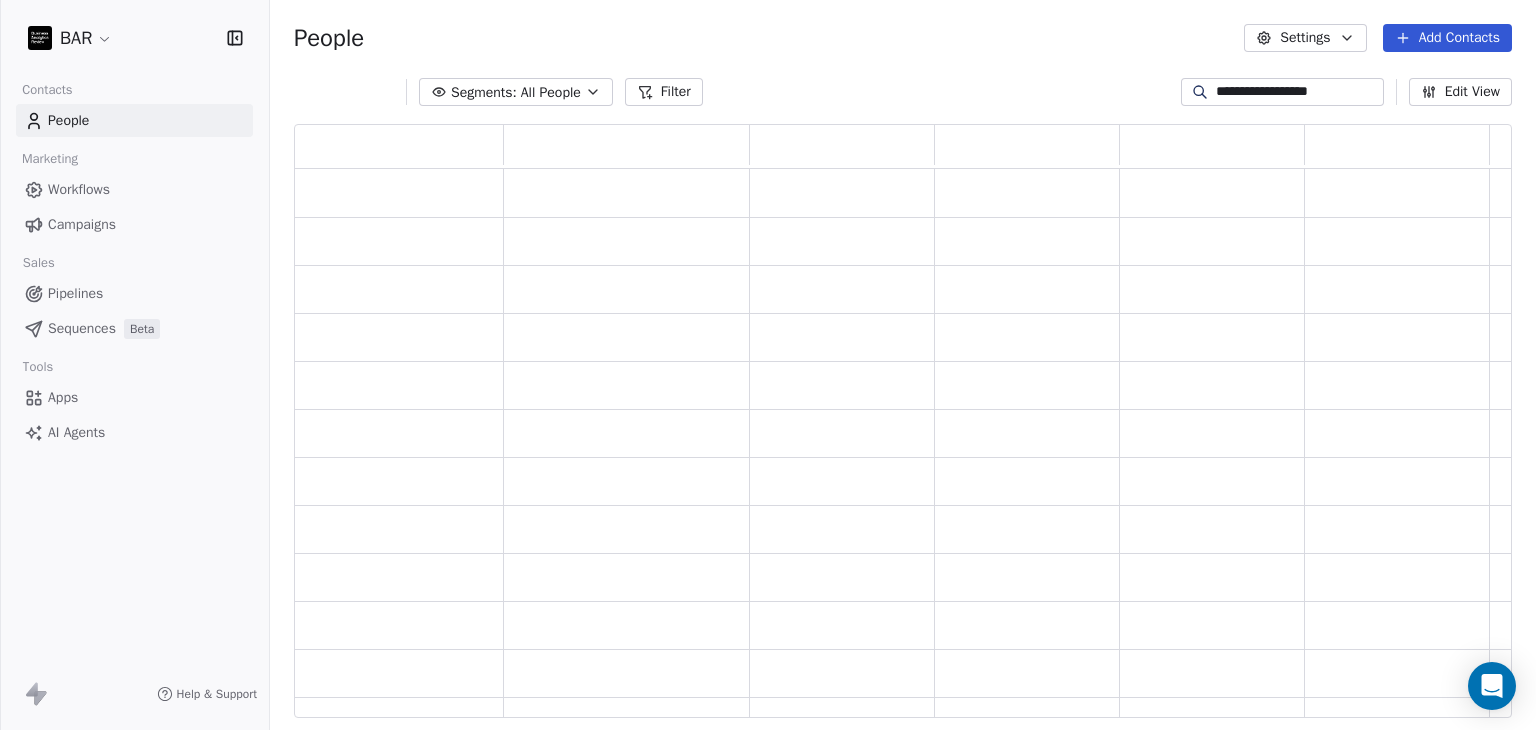 scroll, scrollTop: 16, scrollLeft: 16, axis: both 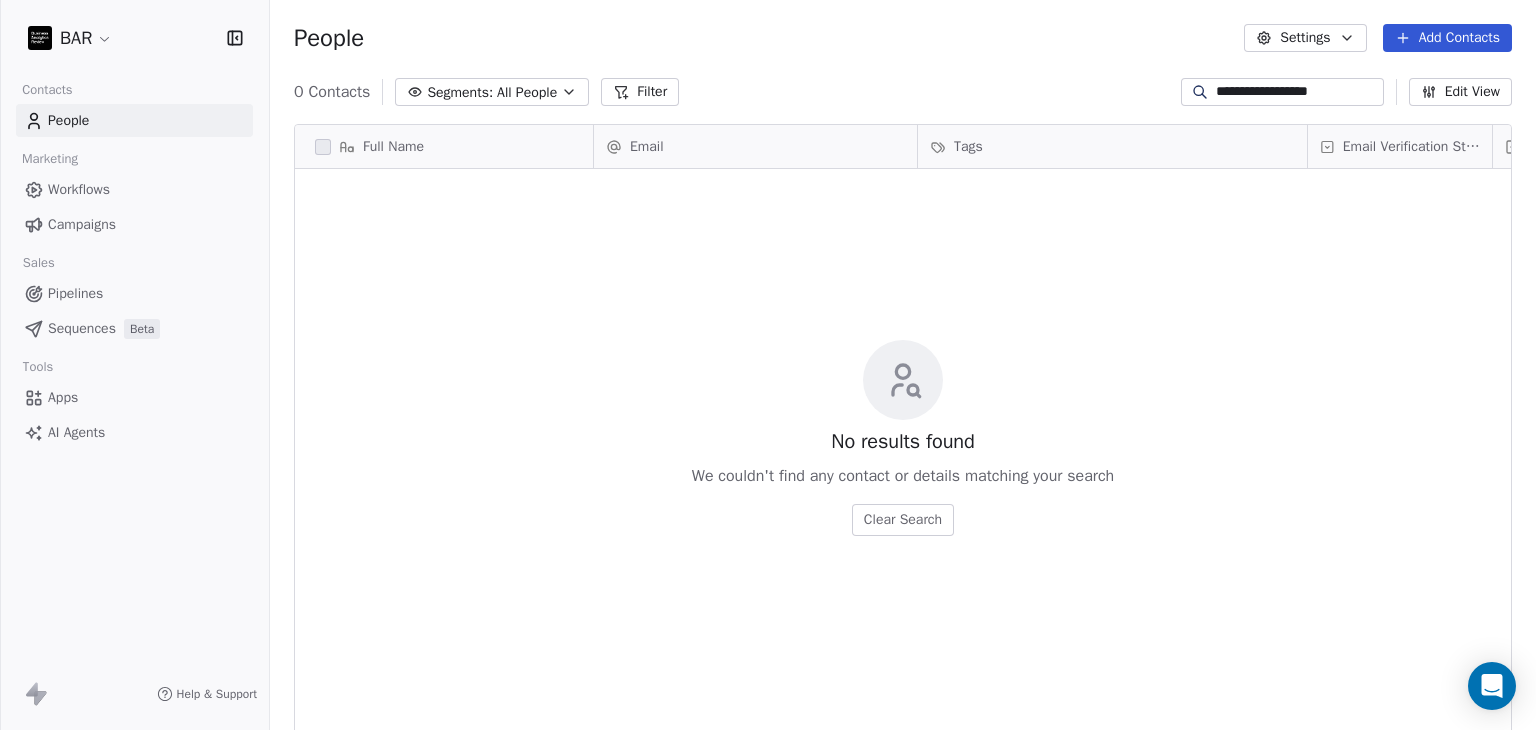 drag, startPoint x: 1265, startPoint y: 87, endPoint x: 1147, endPoint y: 86, distance: 118.004234 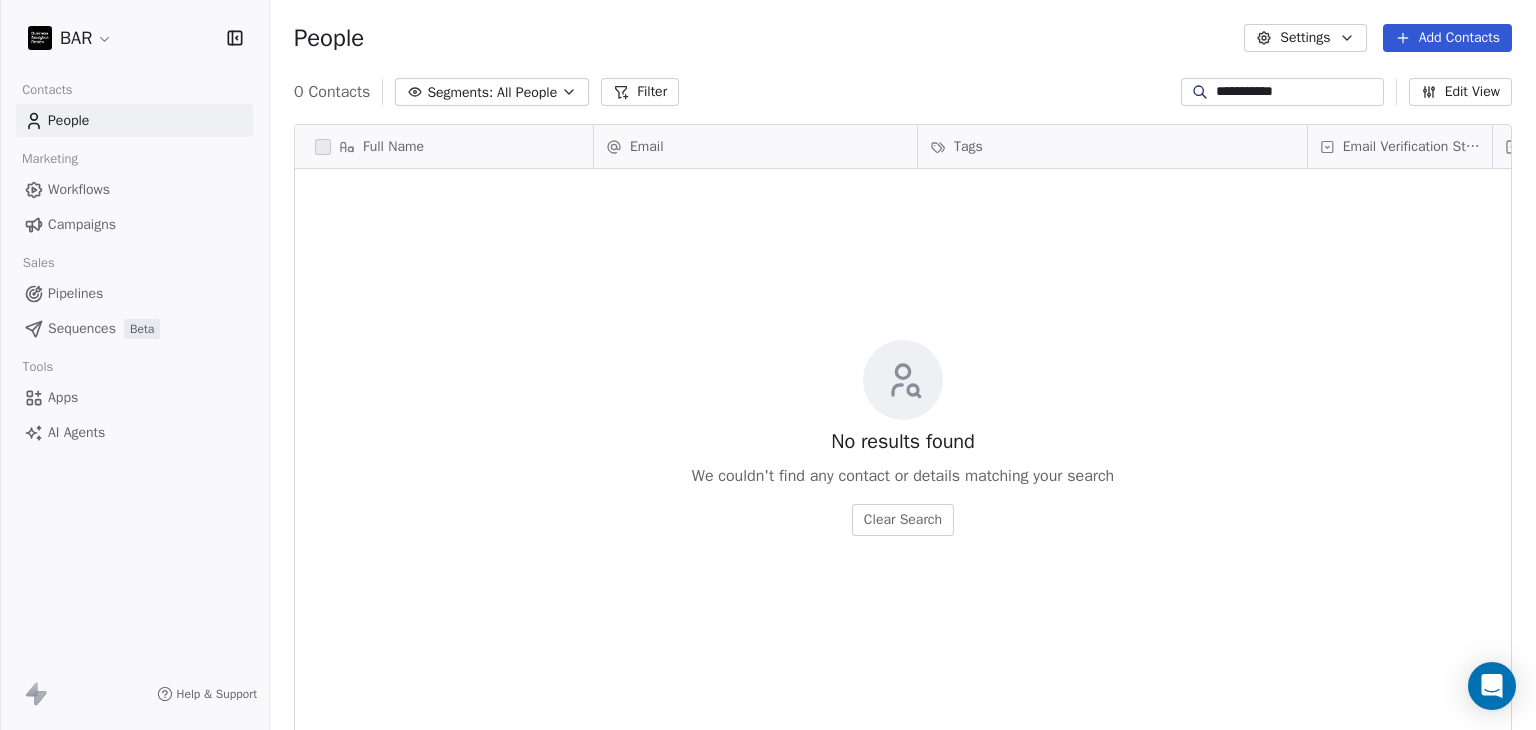 type on "**********" 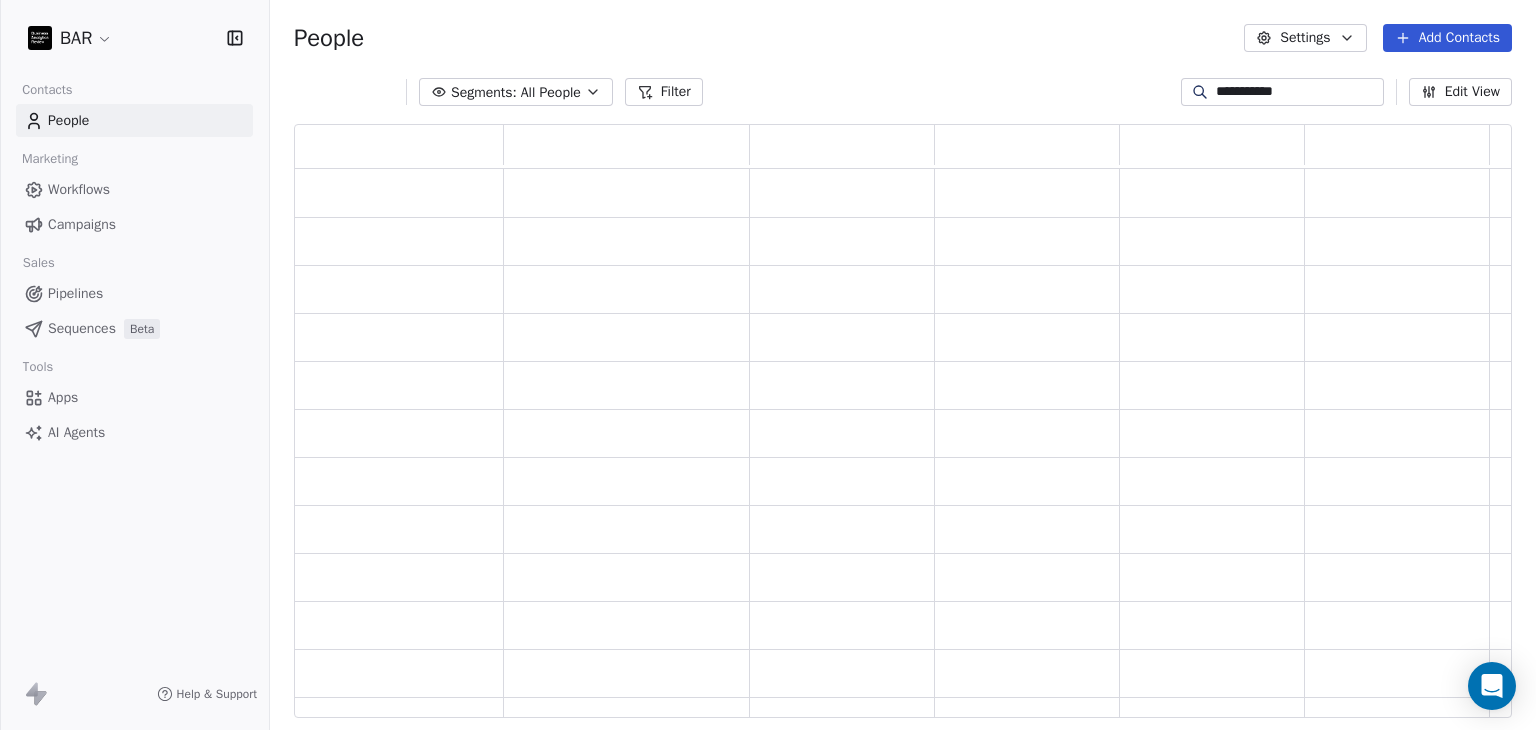 scroll, scrollTop: 16, scrollLeft: 16, axis: both 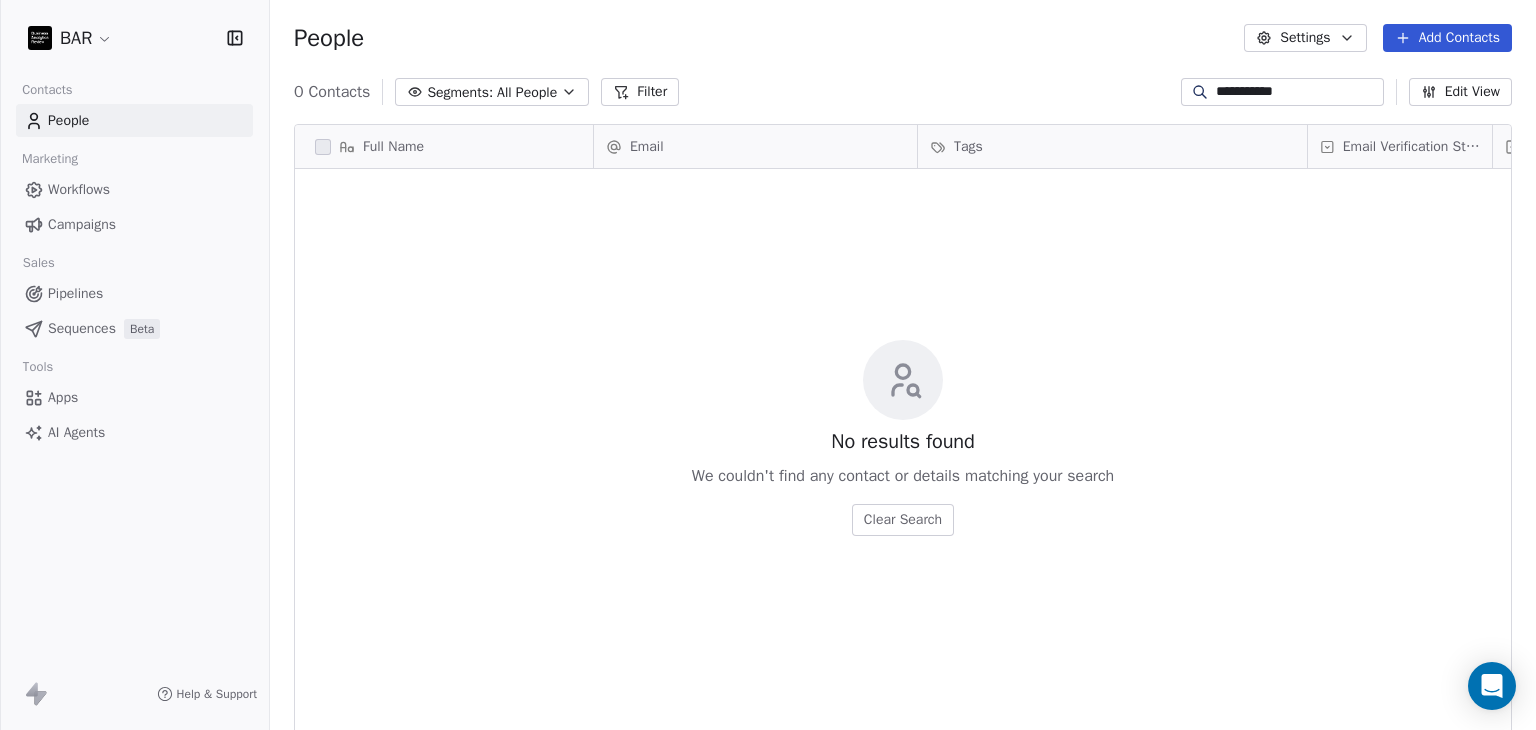 click on "**********" at bounding box center (1297, 92) 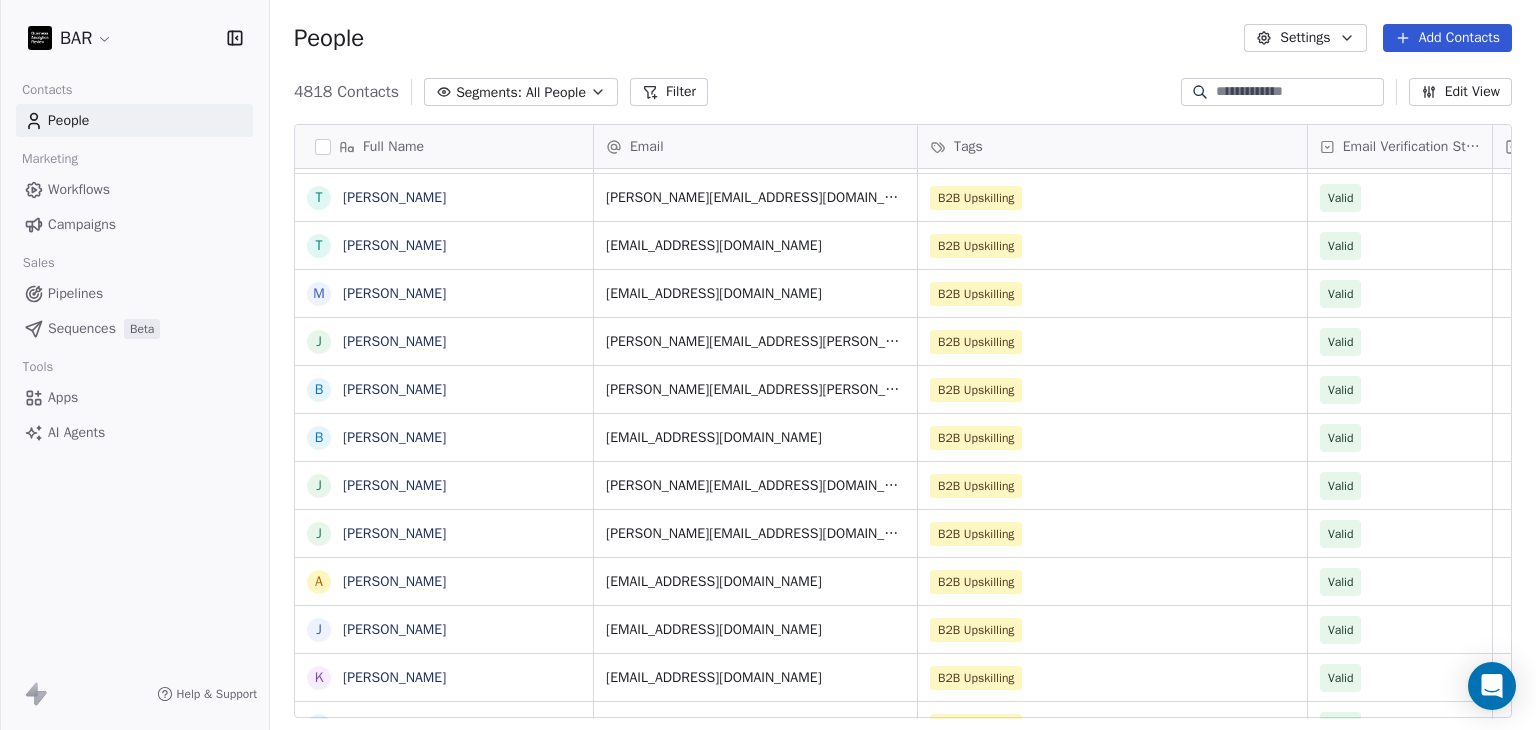 paste on "**********" 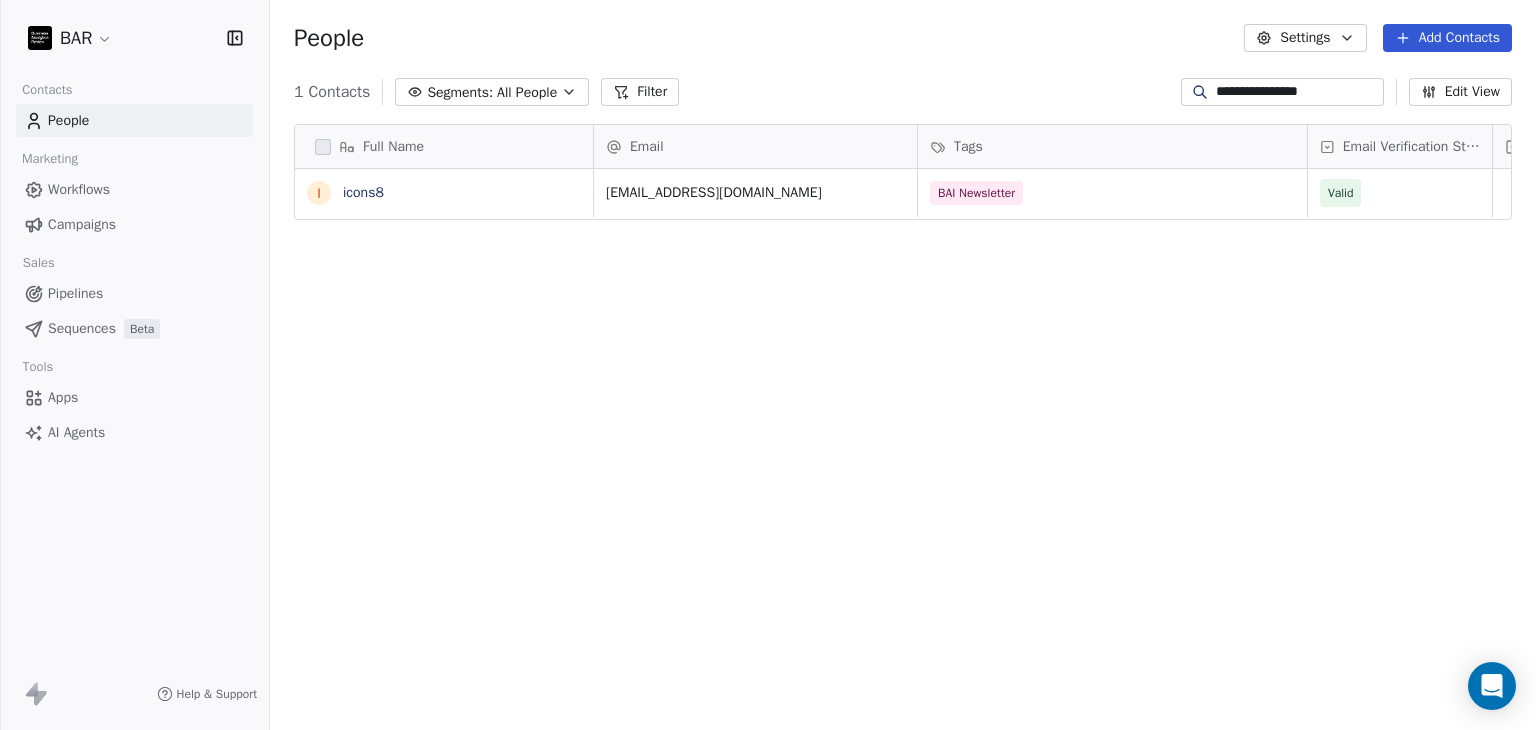 type on "**********" 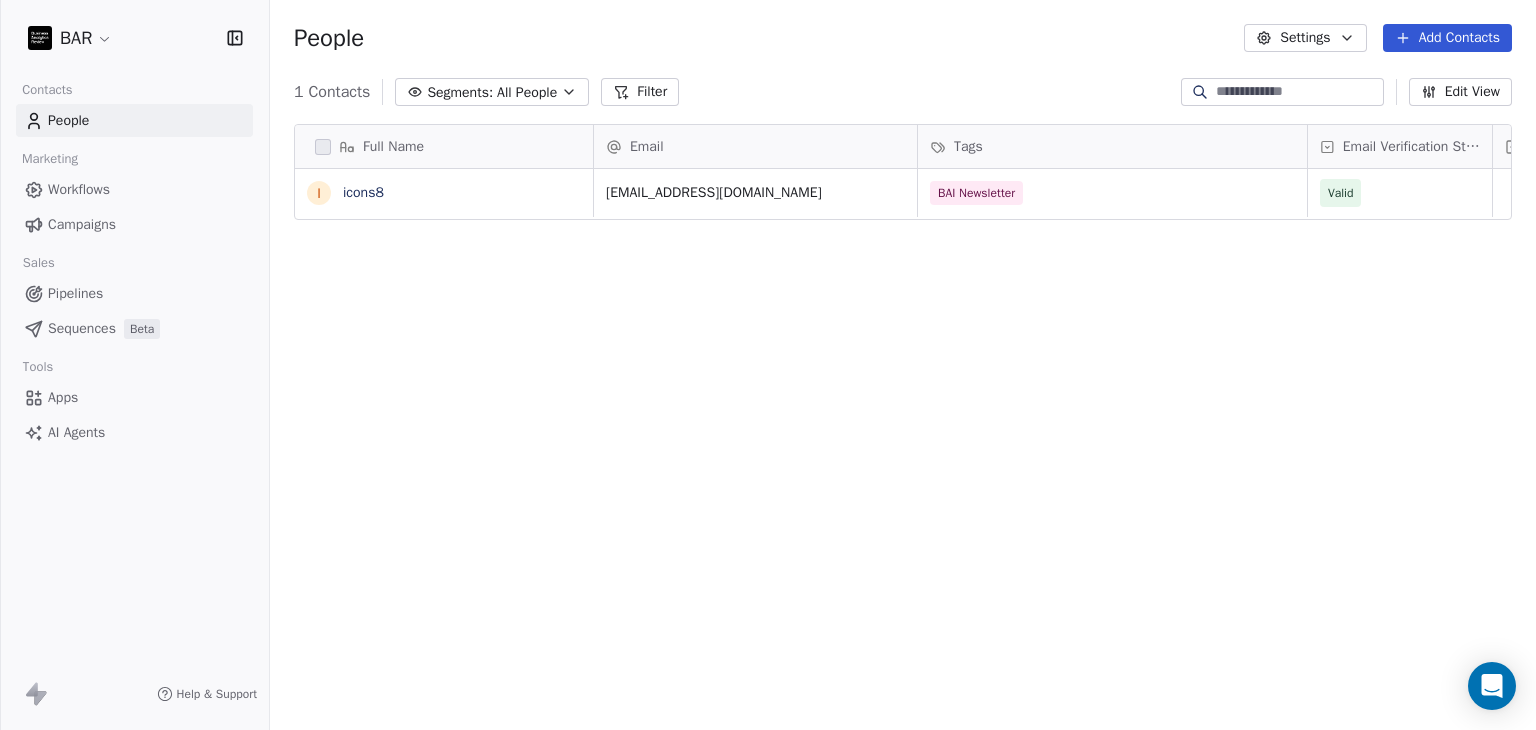 type 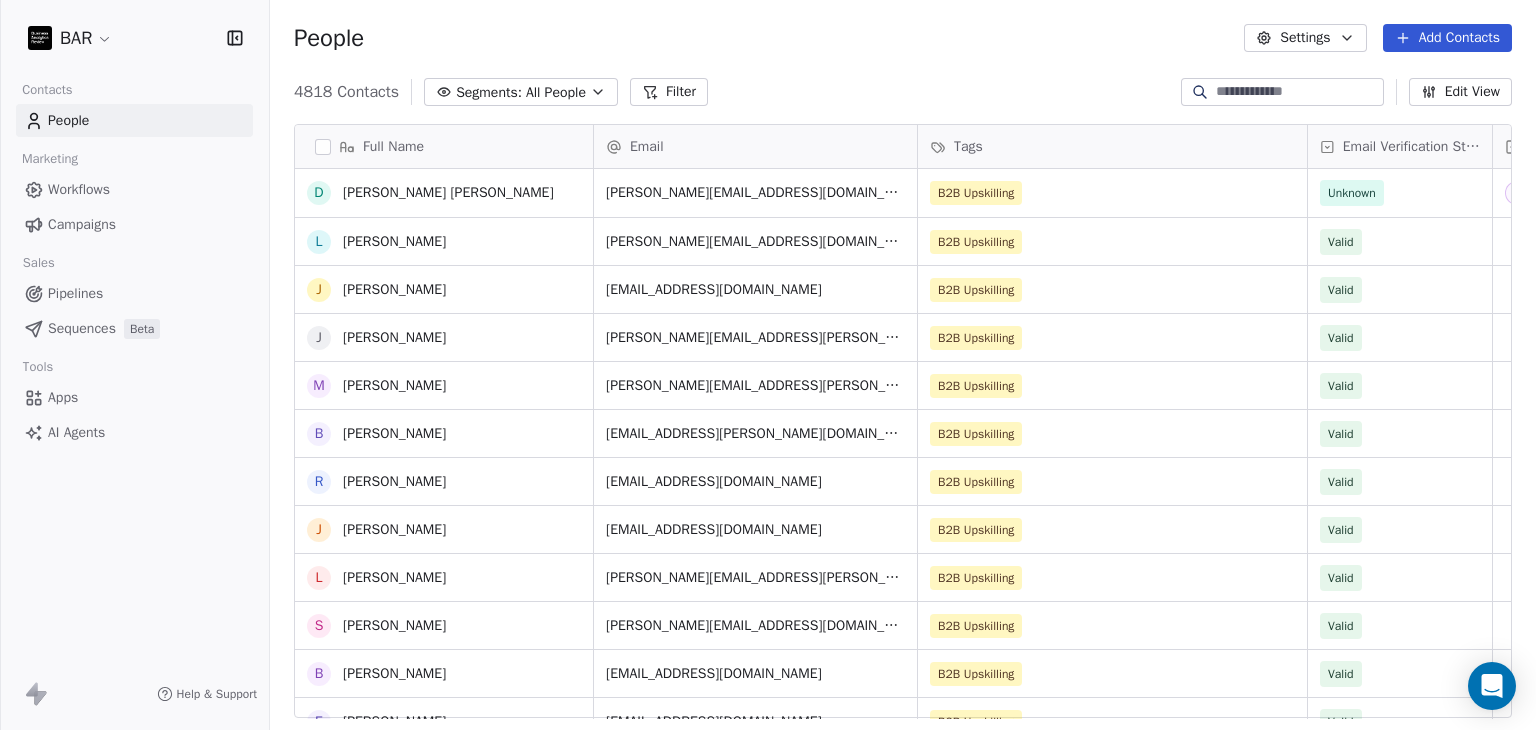 scroll, scrollTop: 400, scrollLeft: 0, axis: vertical 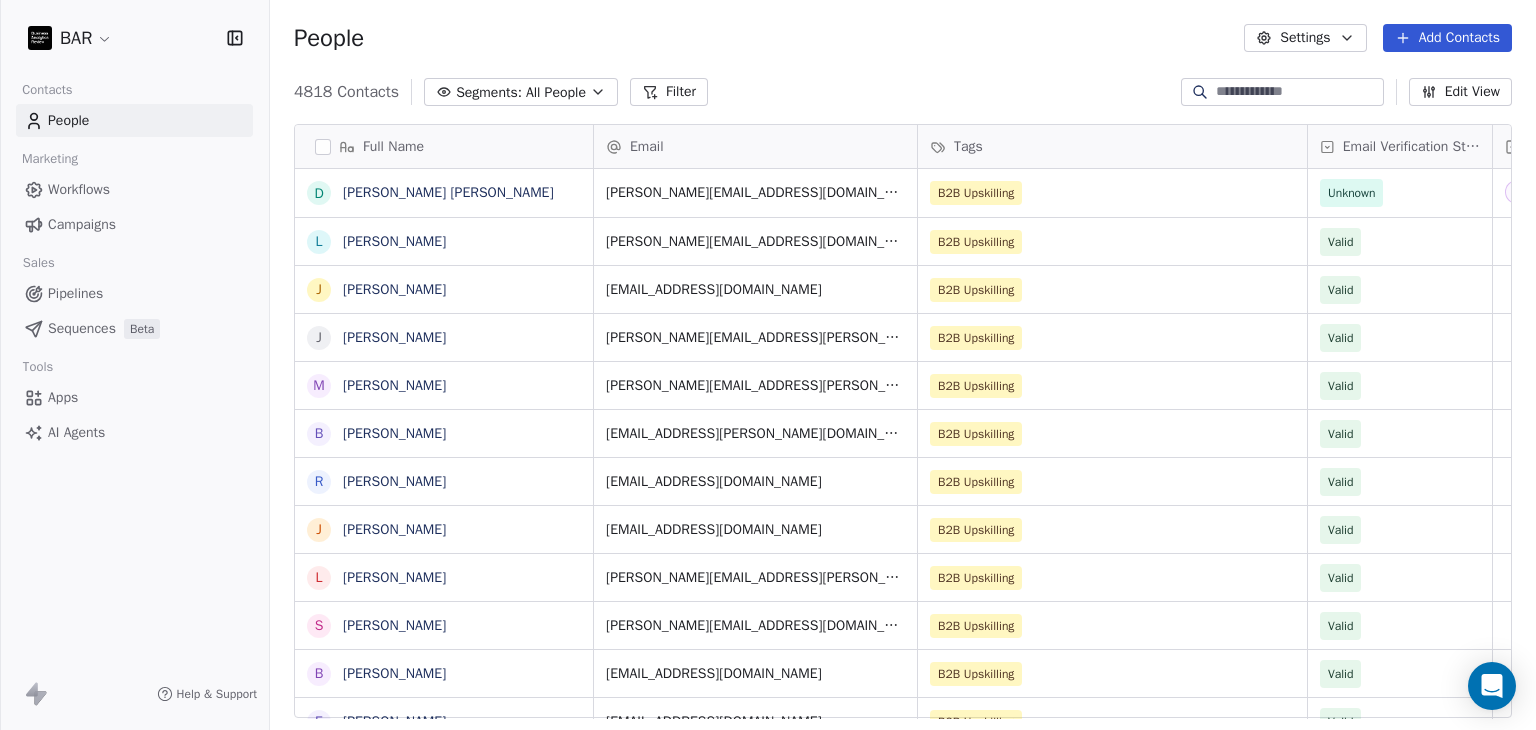 click on "Tags" at bounding box center (1110, 147) 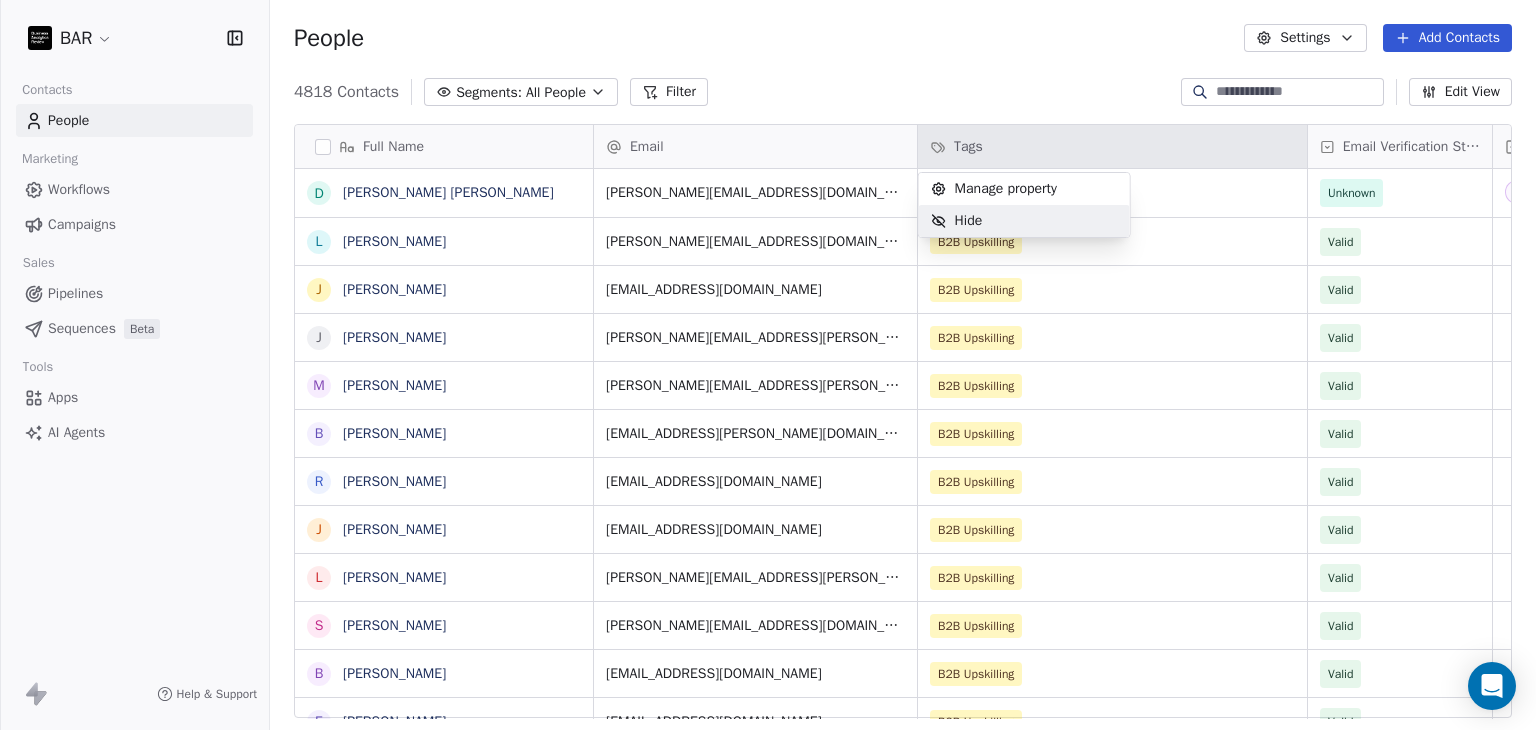 click on "BAR Contacts People Marketing Workflows Campaigns Sales Pipelines Sequences Beta Tools Apps AI Agents Help & Support People Settings  Add Contacts 4818 Contacts Segments: All People Filter  Edit View Tag Add to Sequence Full Name D [PERSON_NAME] [PERSON_NAME] L [PERSON_NAME] J [PERSON_NAME] J [PERSON_NAME] M [PERSON_NAME] B [PERSON_NAME] R [PERSON_NAME] J [PERSON_NAME] L [PERSON_NAME] S [PERSON_NAME] B [PERSON_NAME] E [PERSON_NAME] D [PERSON_NAME] E [PERSON_NAME] A [PERSON_NAME] S [PERSON_NAME] D [PERSON_NAME] A [PERSON_NAME] S [PERSON_NAME] P [PERSON_NAME] K [PERSON_NAME] M [PERSON_NAME] M [PERSON_NAME] M [PERSON_NAME] L [PERSON_NAME] C [PERSON_NAME] A [PERSON_NAME] K [PERSON_NAME] G [PERSON_NAME] S [PERSON_NAME] C [PERSON_NAME] S [PERSON_NAME] Email Tags Email Verification Status Status [PERSON_NAME][EMAIL_ADDRESS][DOMAIN_NAME] B2B Upskilling Unknown Meeting Scheduled [PERSON_NAME][EMAIL_ADDRESS][DOMAIN_NAME] B2B Upskilling Valid [EMAIL_ADDRESS][DOMAIN_NAME] B2B Upskilling [PERSON_NAME] [PERSON_NAME][EMAIL_ADDRESS][PERSON_NAME][DOMAIN_NAME] B2B Upskilling [PERSON_NAME] [PERSON_NAME][EMAIL_ADDRESS][PERSON_NAME][DOMAIN_NAME] B2B Upskilling [PERSON_NAME]" at bounding box center (768, 365) 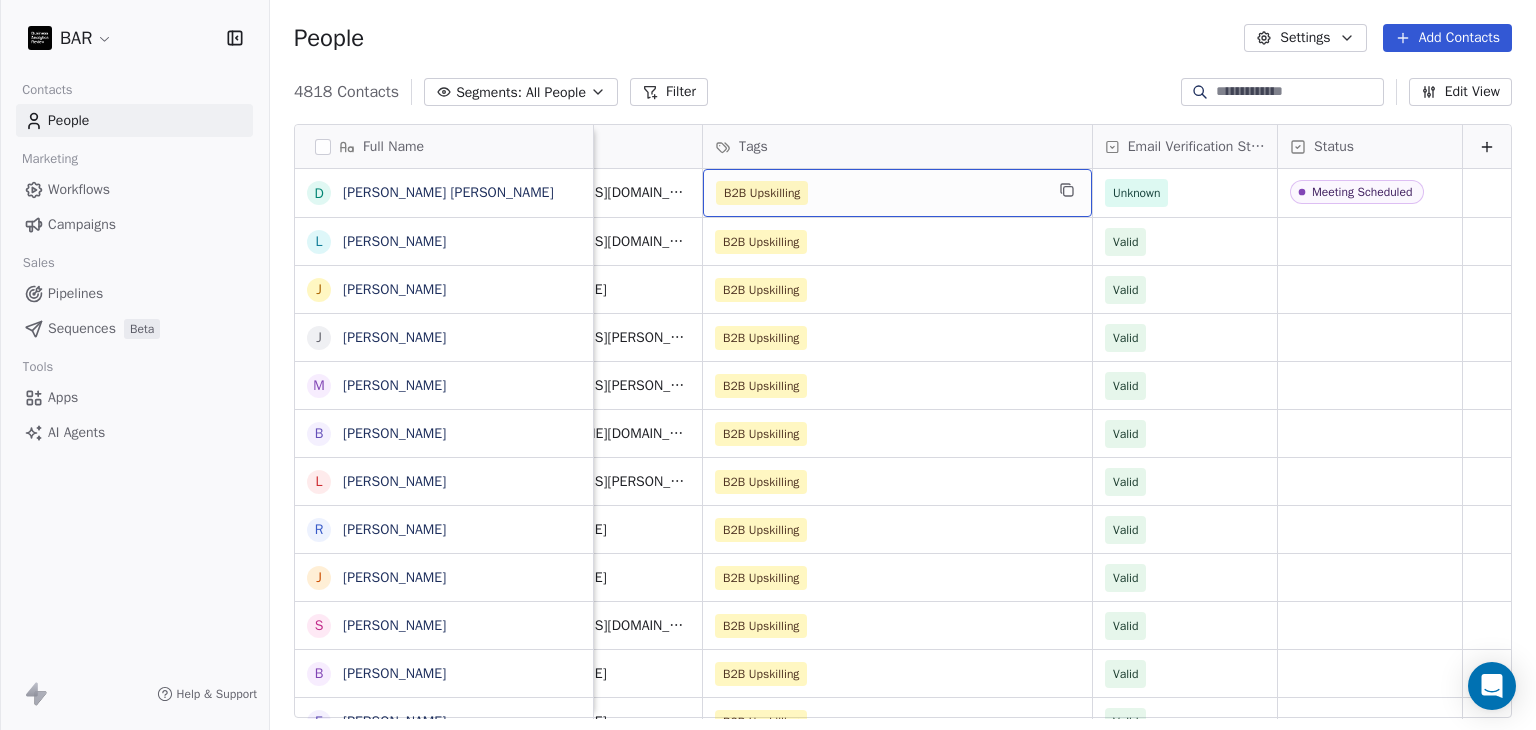 scroll, scrollTop: 0, scrollLeft: 0, axis: both 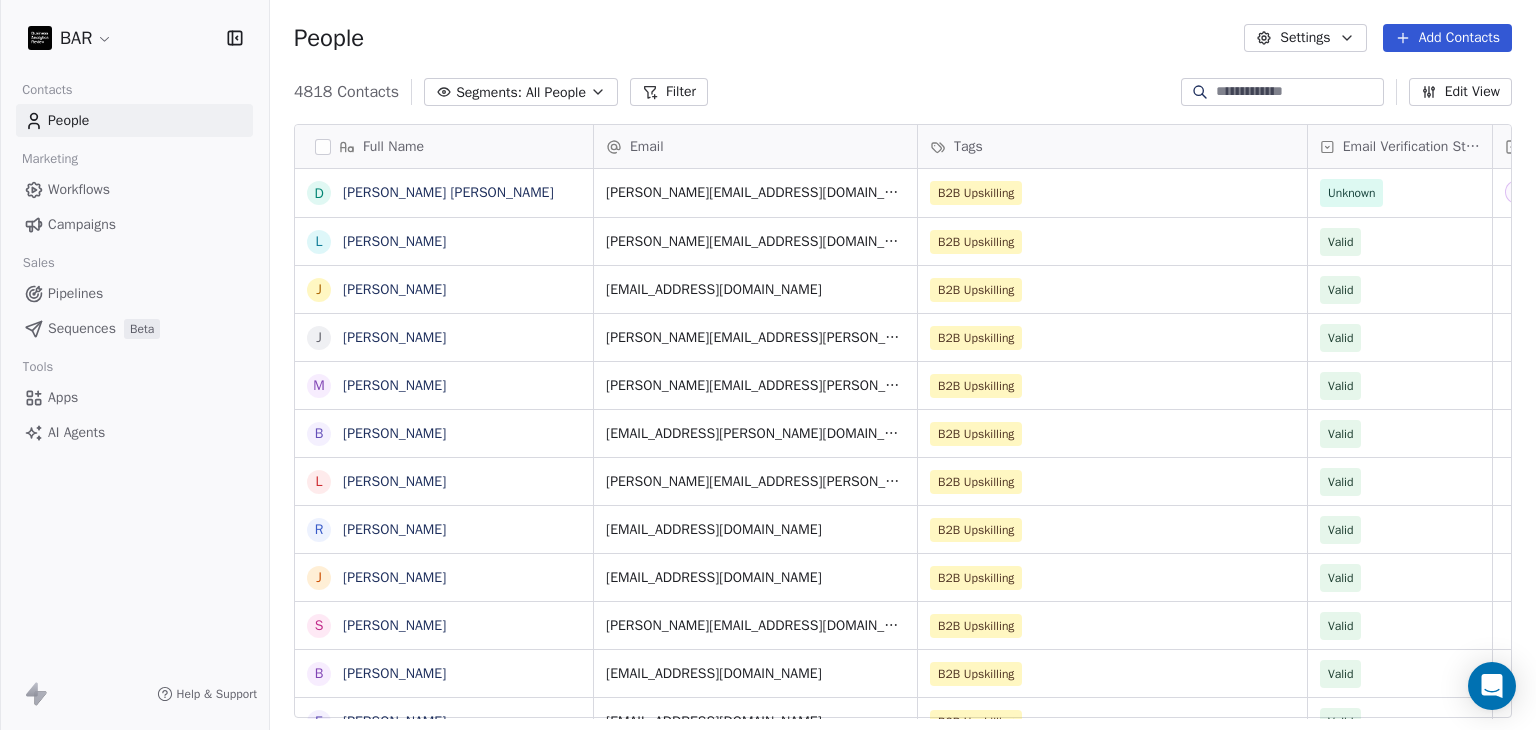 drag, startPoint x: 865, startPoint y: 75, endPoint x: 746, endPoint y: 5, distance: 138.06158 